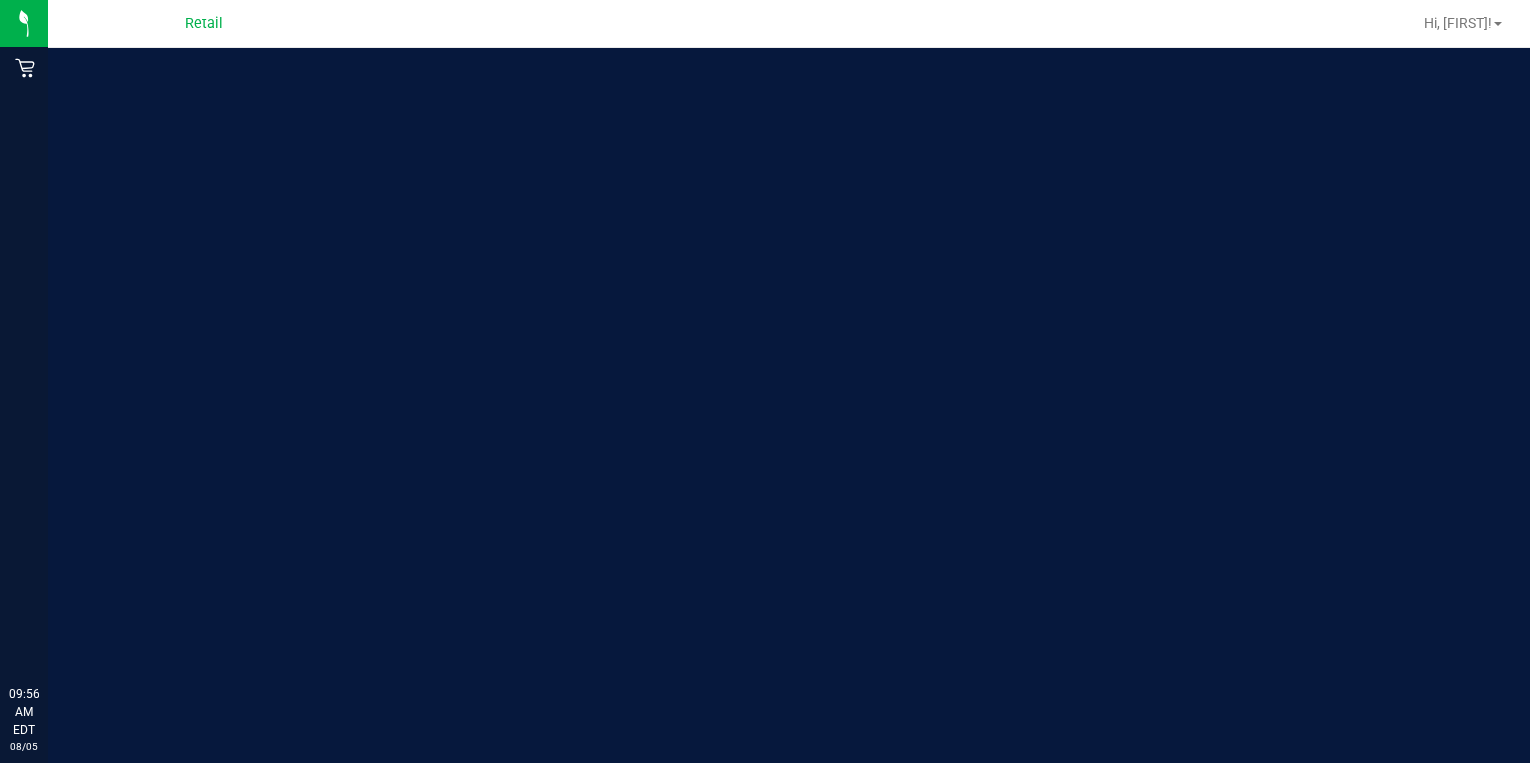 scroll, scrollTop: 0, scrollLeft: 0, axis: both 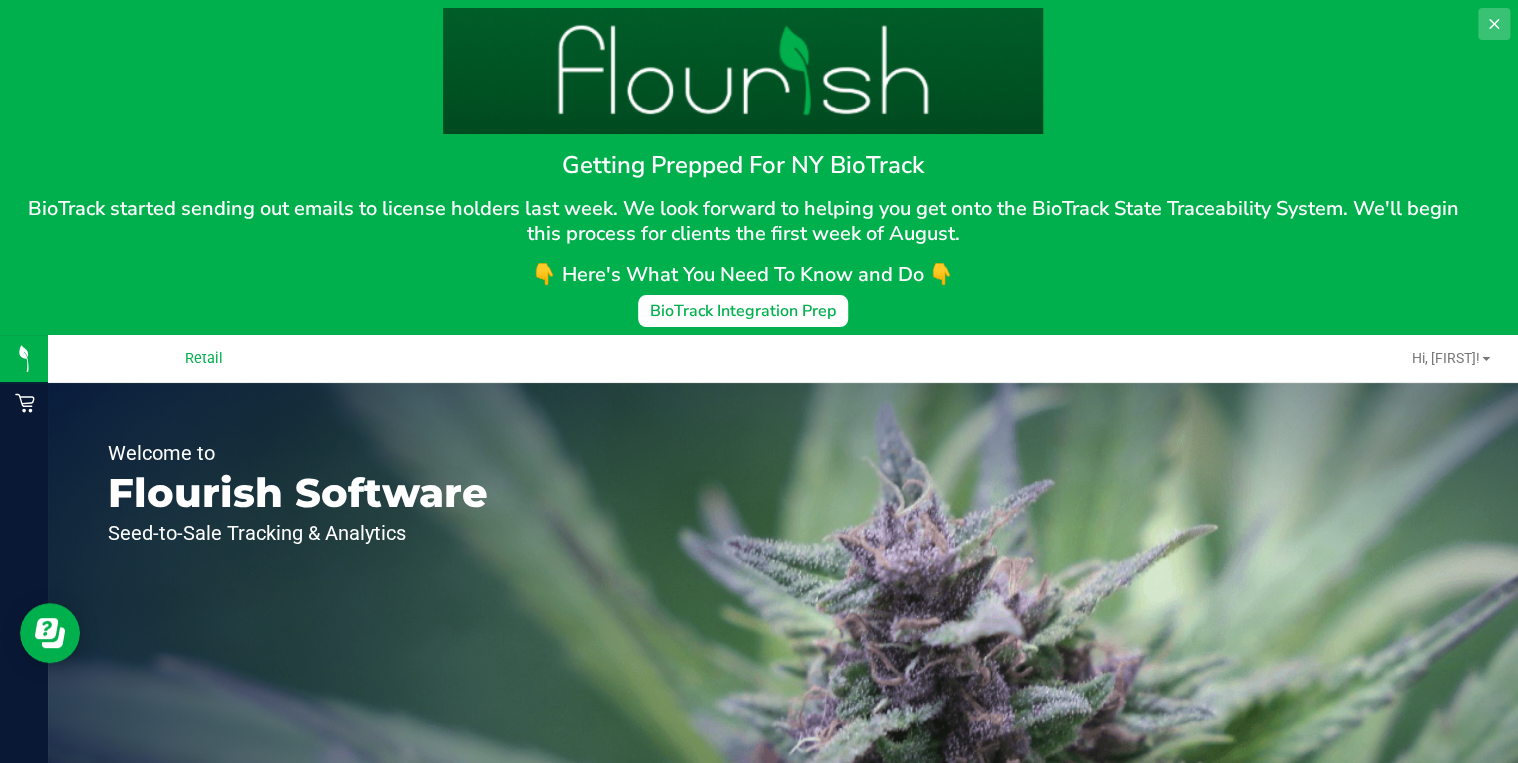 click 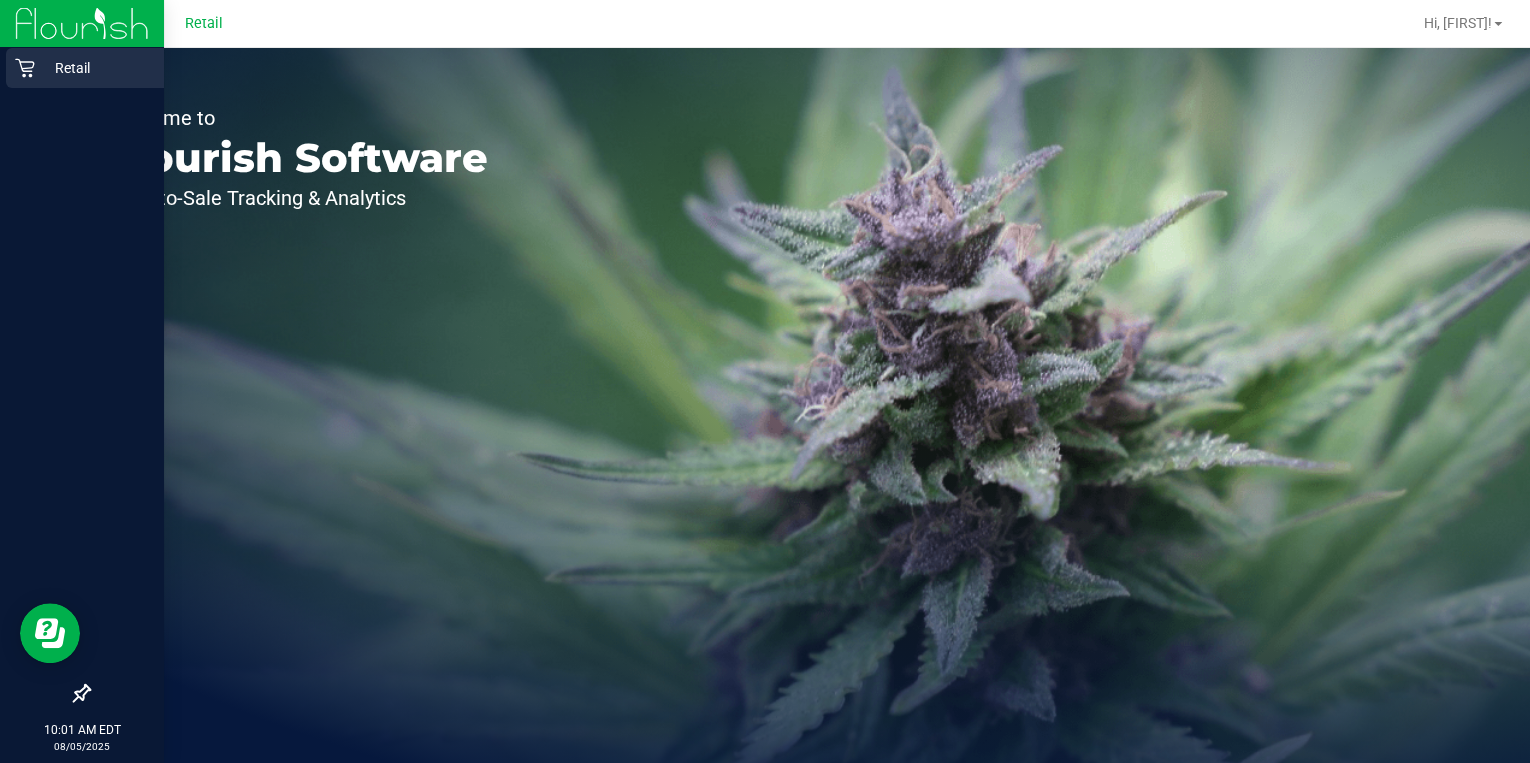 click on "Retail" at bounding box center [95, 68] 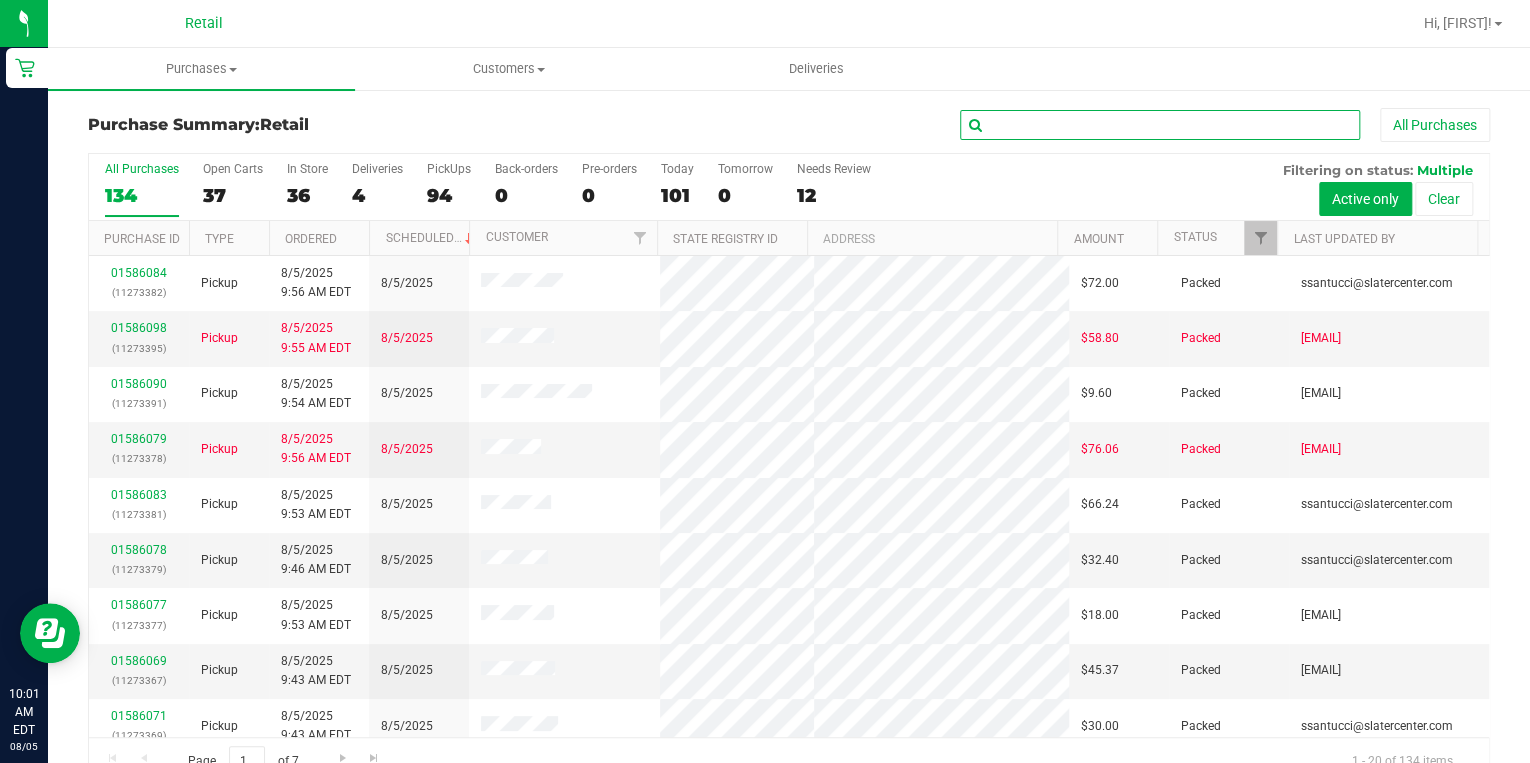click at bounding box center (1160, 125) 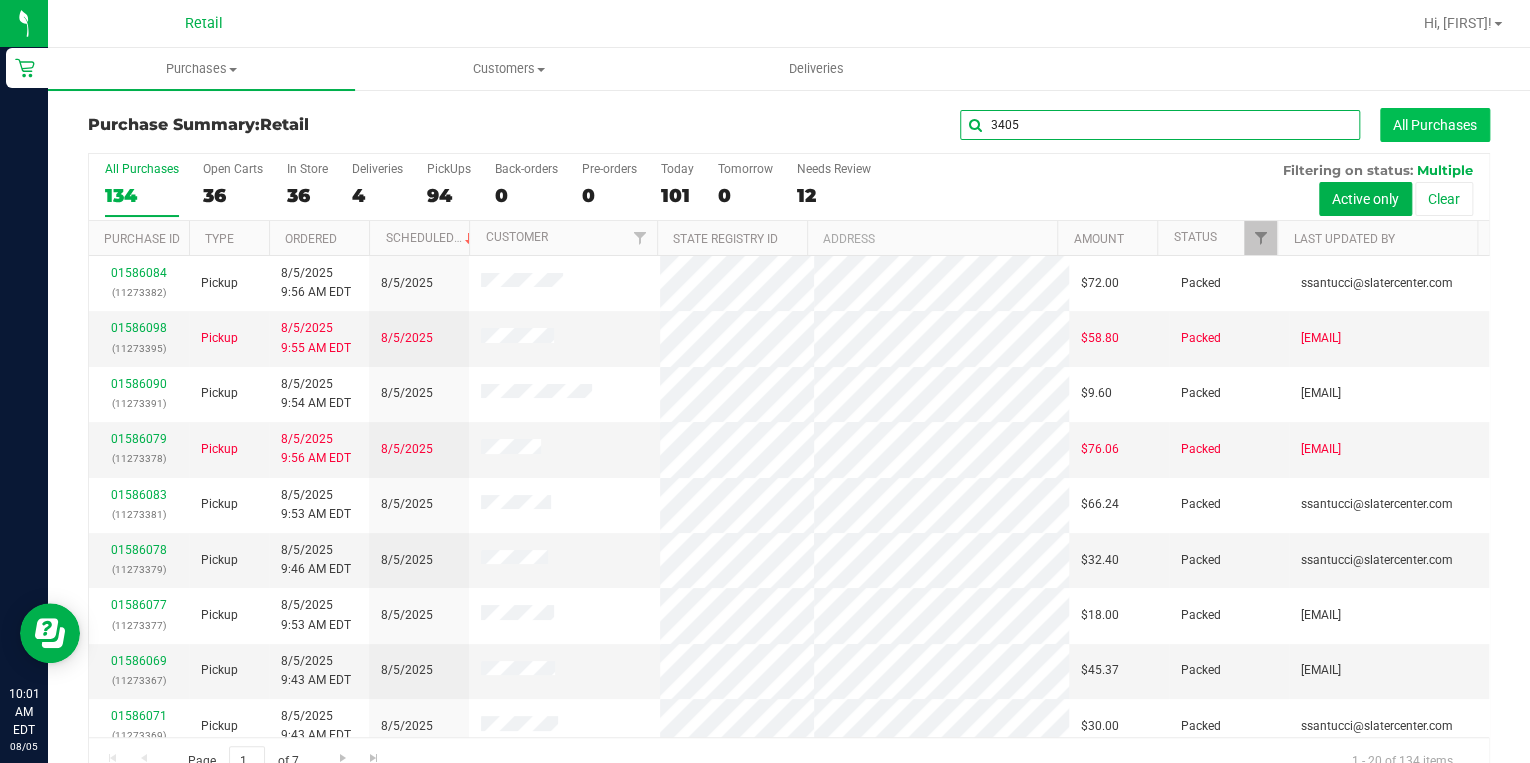 type on "3405" 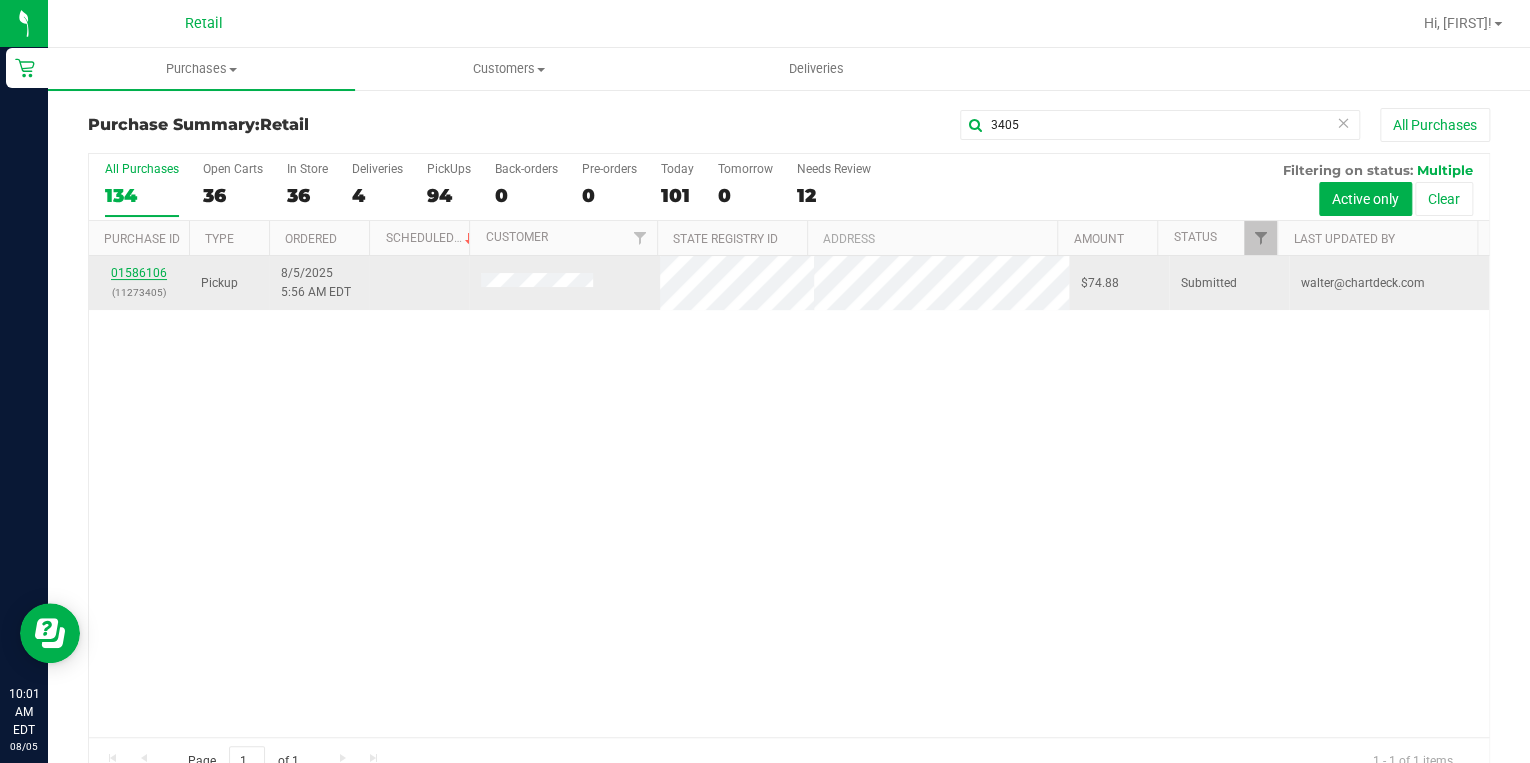 click on "01586106" at bounding box center (139, 273) 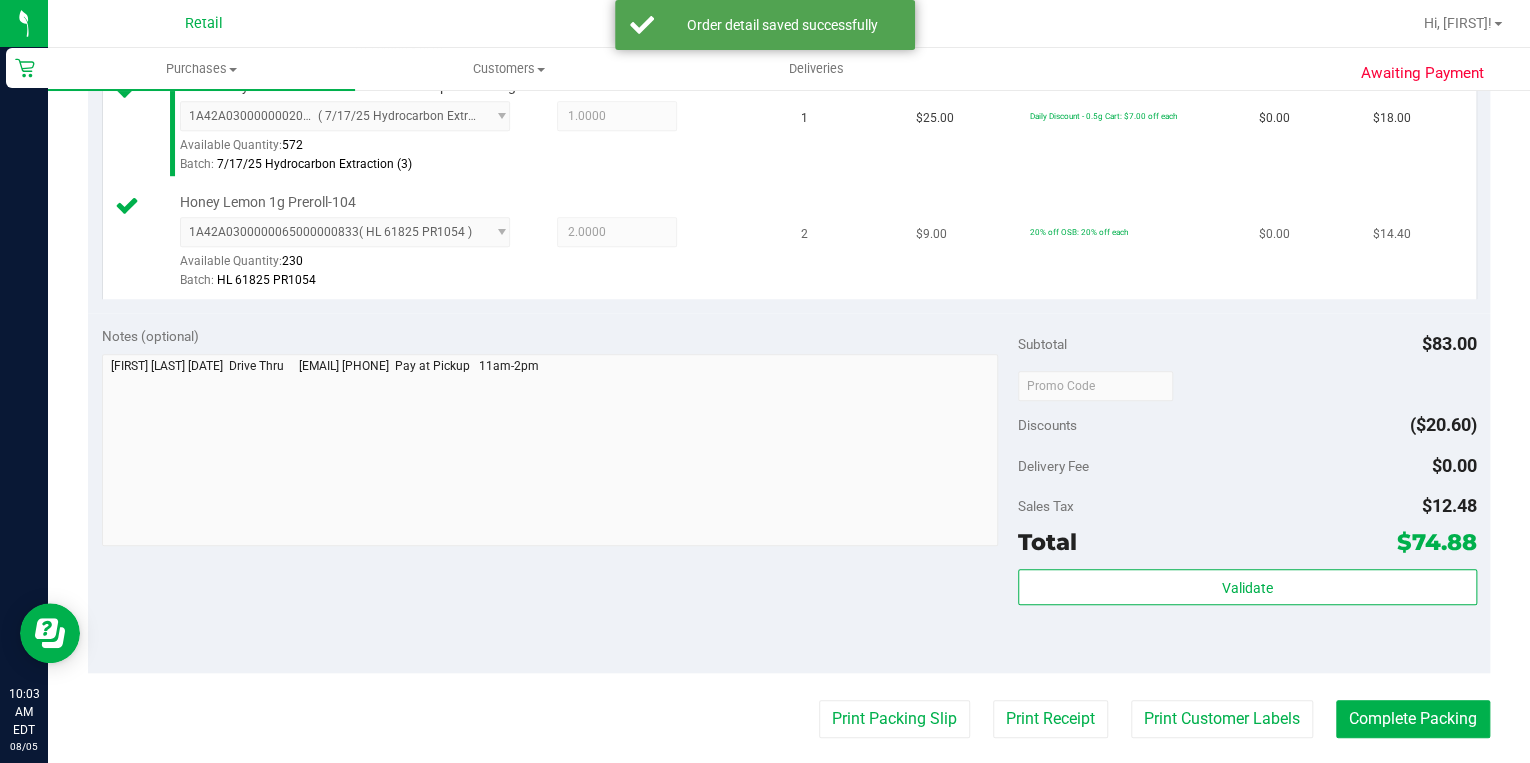 scroll, scrollTop: 800, scrollLeft: 0, axis: vertical 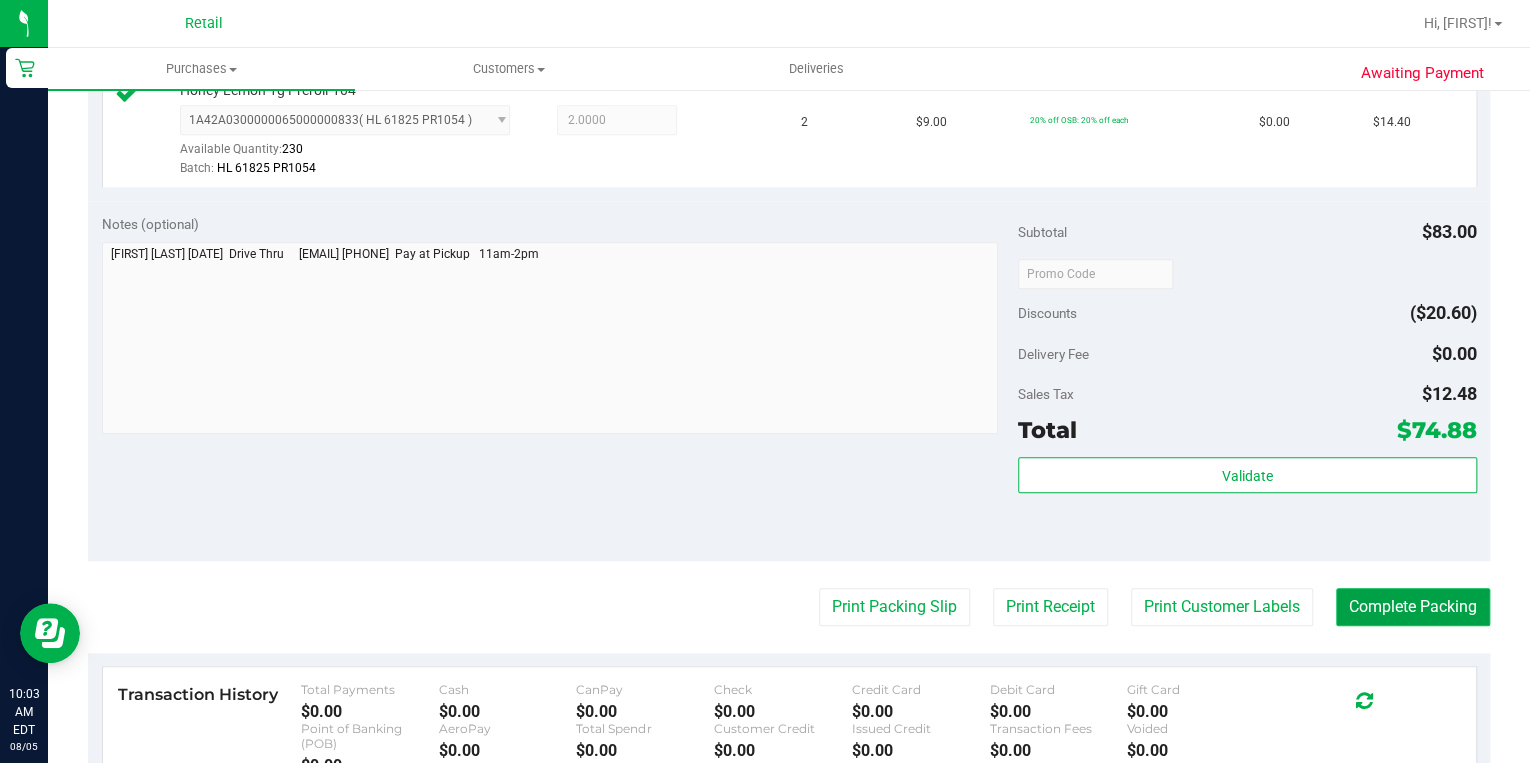 click on "Complete Packing" at bounding box center [1413, 607] 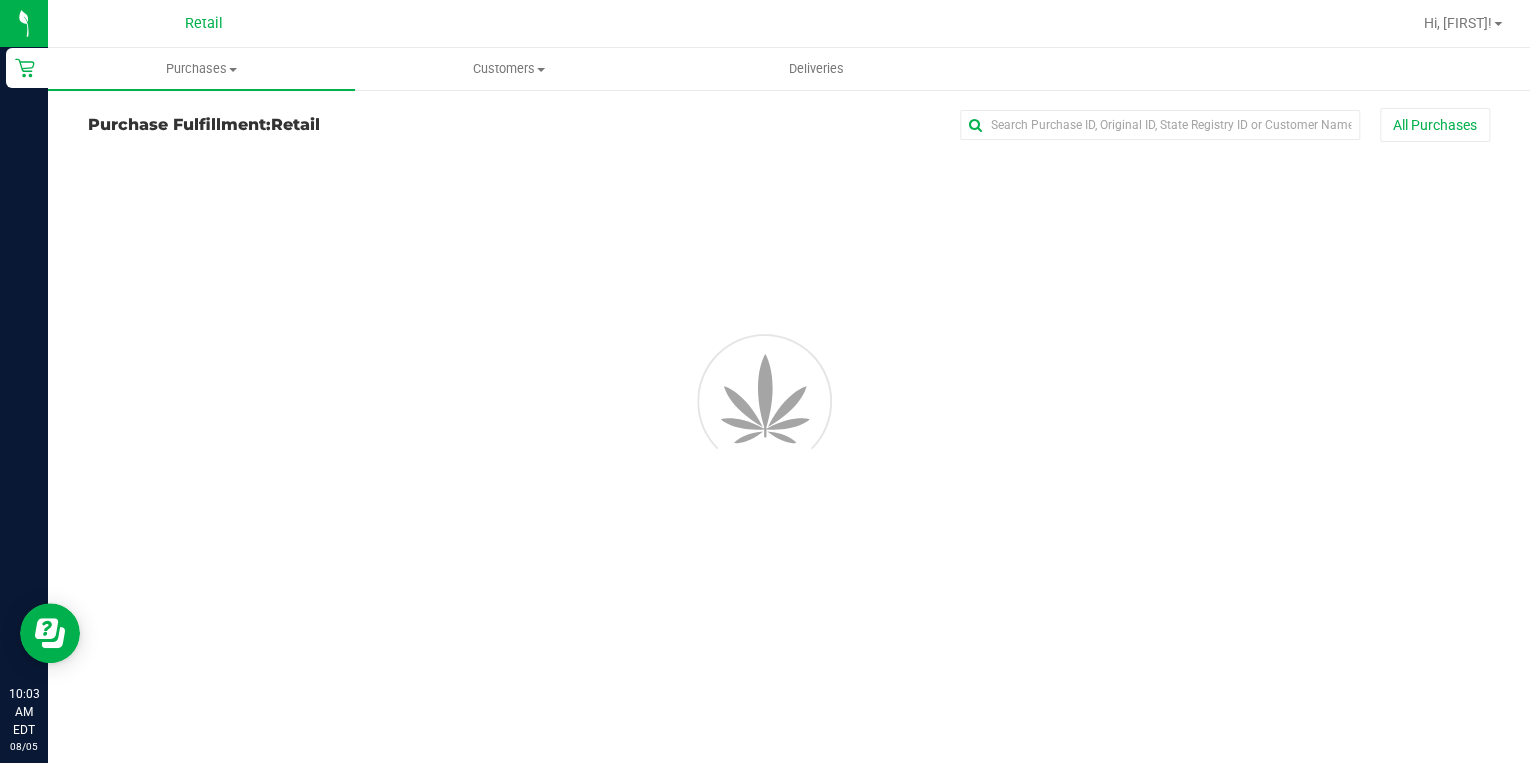 scroll, scrollTop: 0, scrollLeft: 0, axis: both 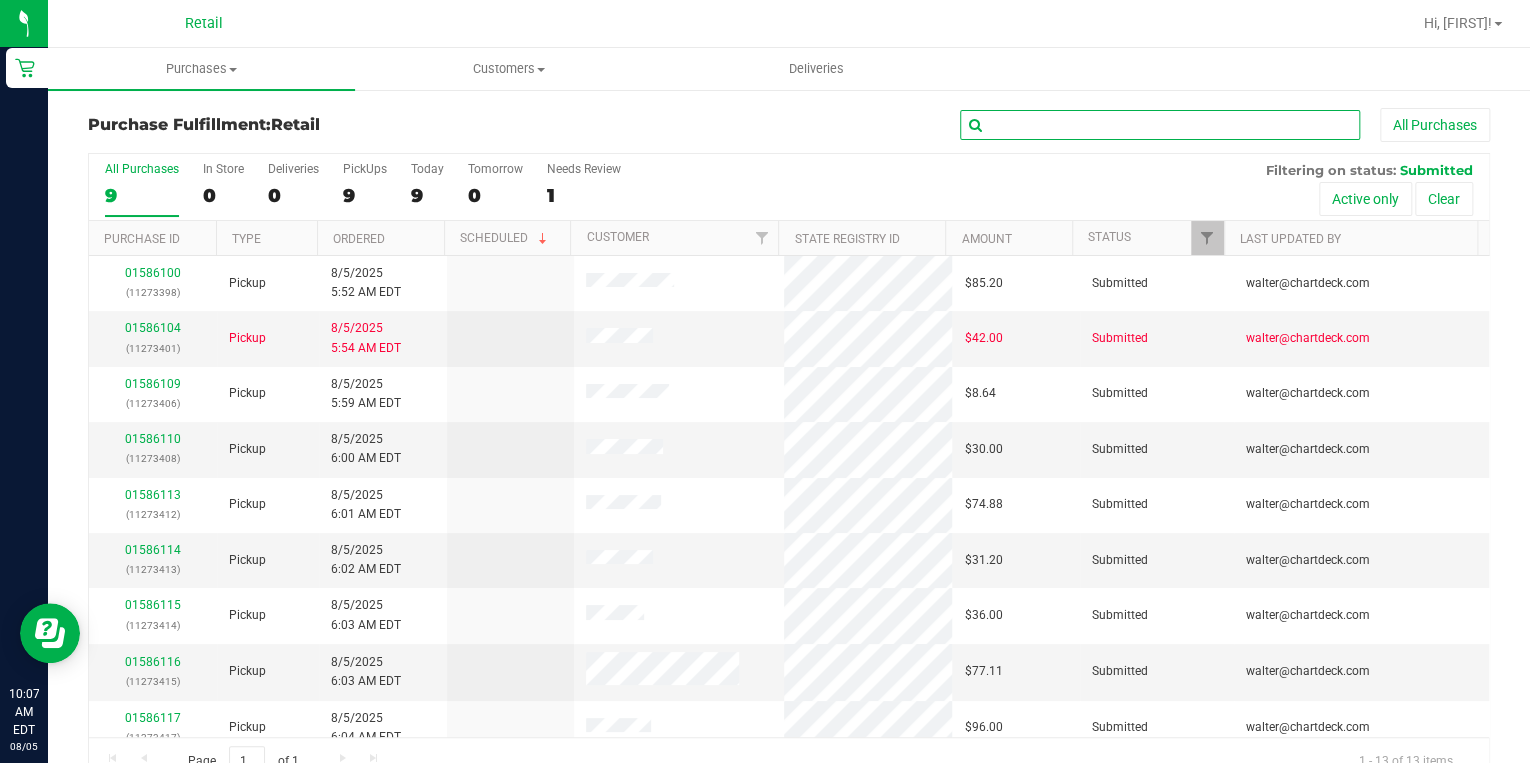 click at bounding box center [1160, 125] 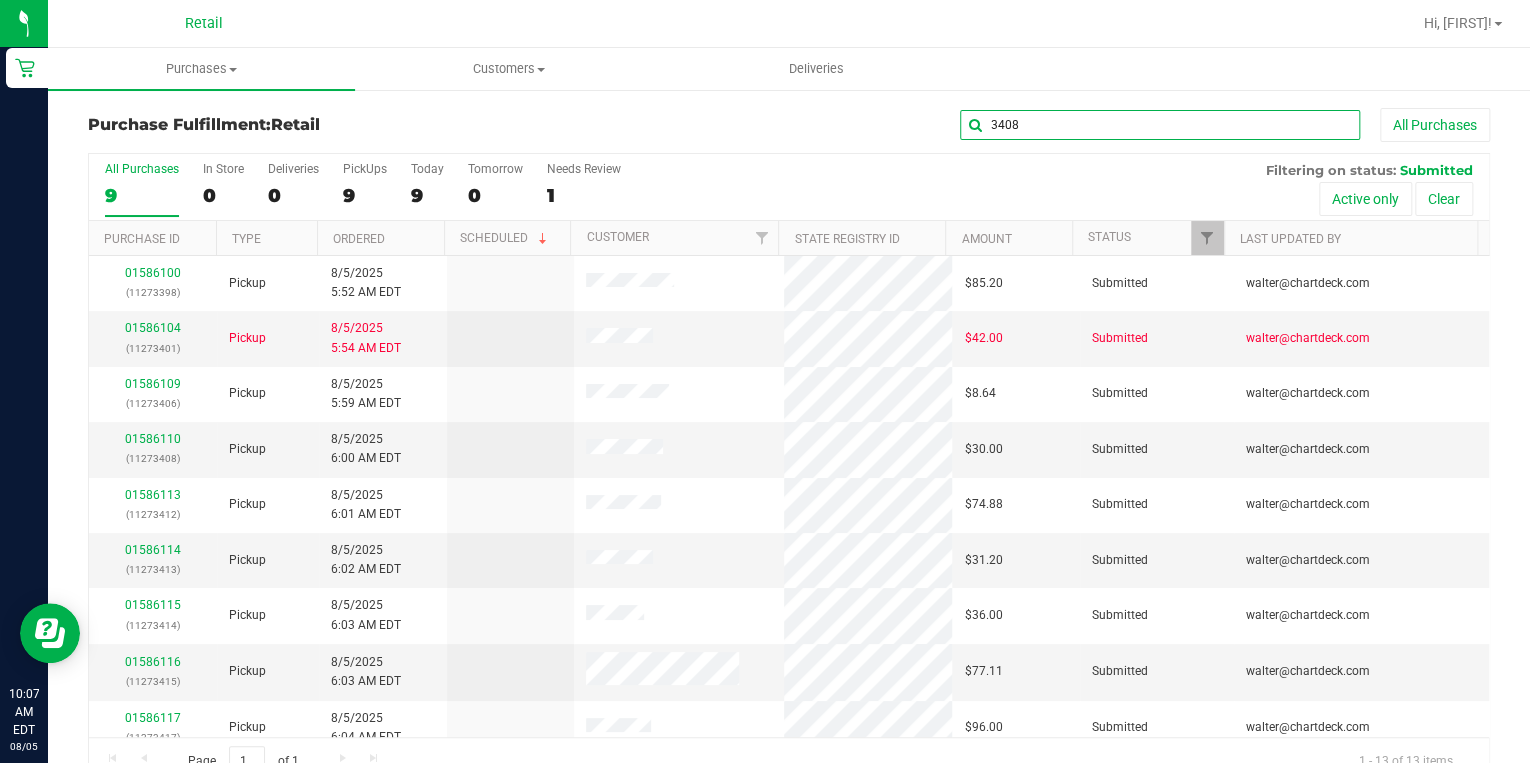 type on "3408" 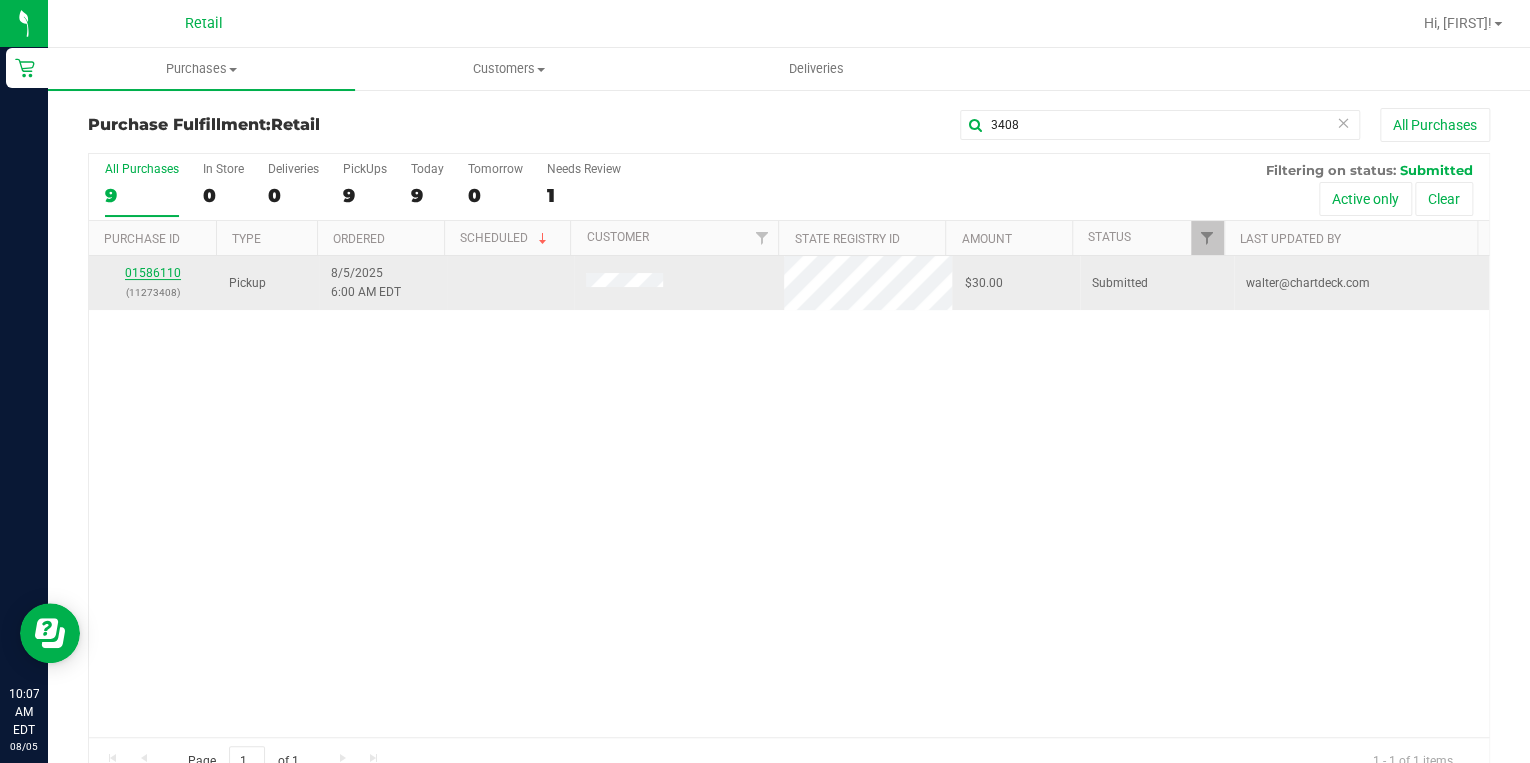 click on "01586110" at bounding box center (153, 273) 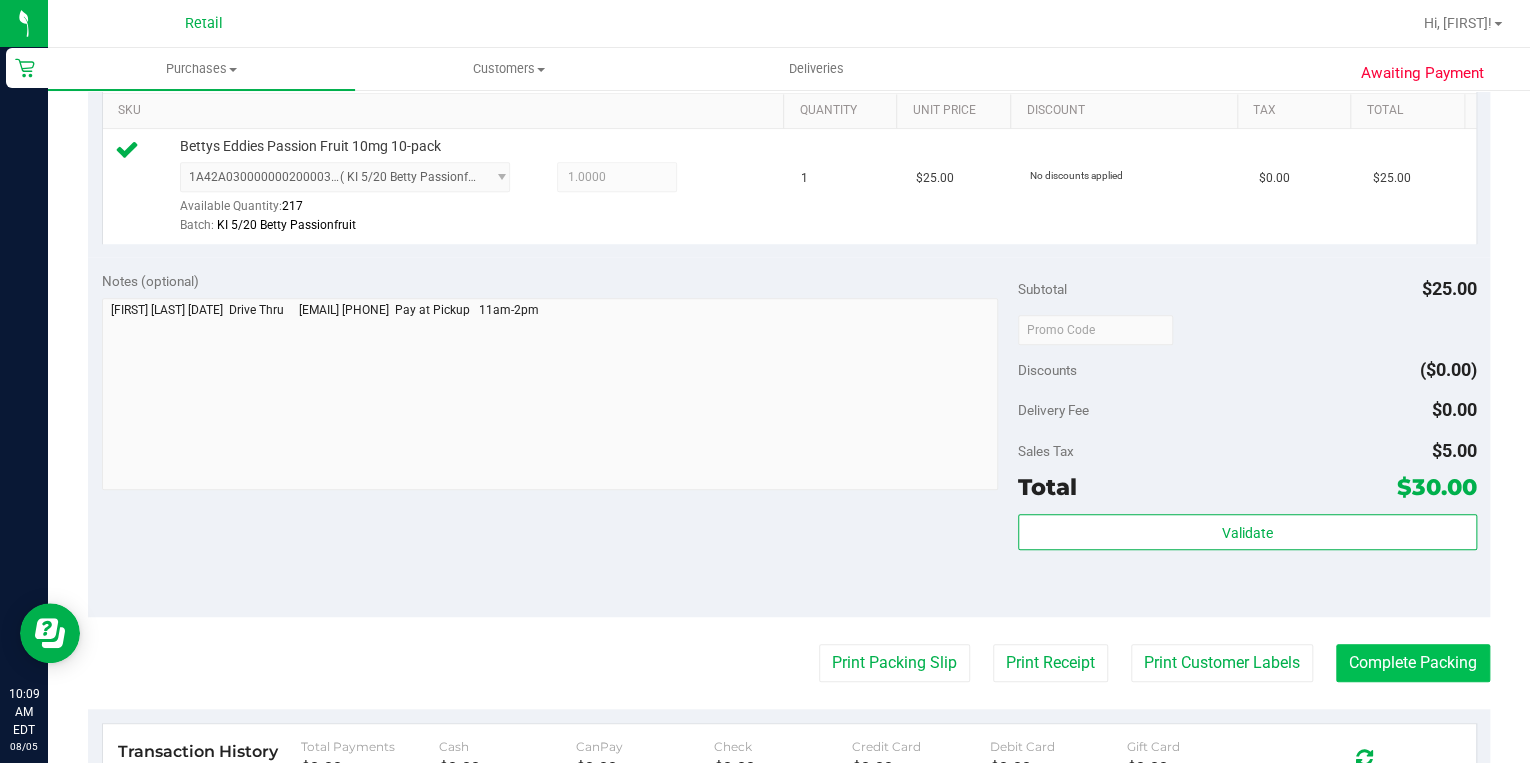 scroll, scrollTop: 480, scrollLeft: 0, axis: vertical 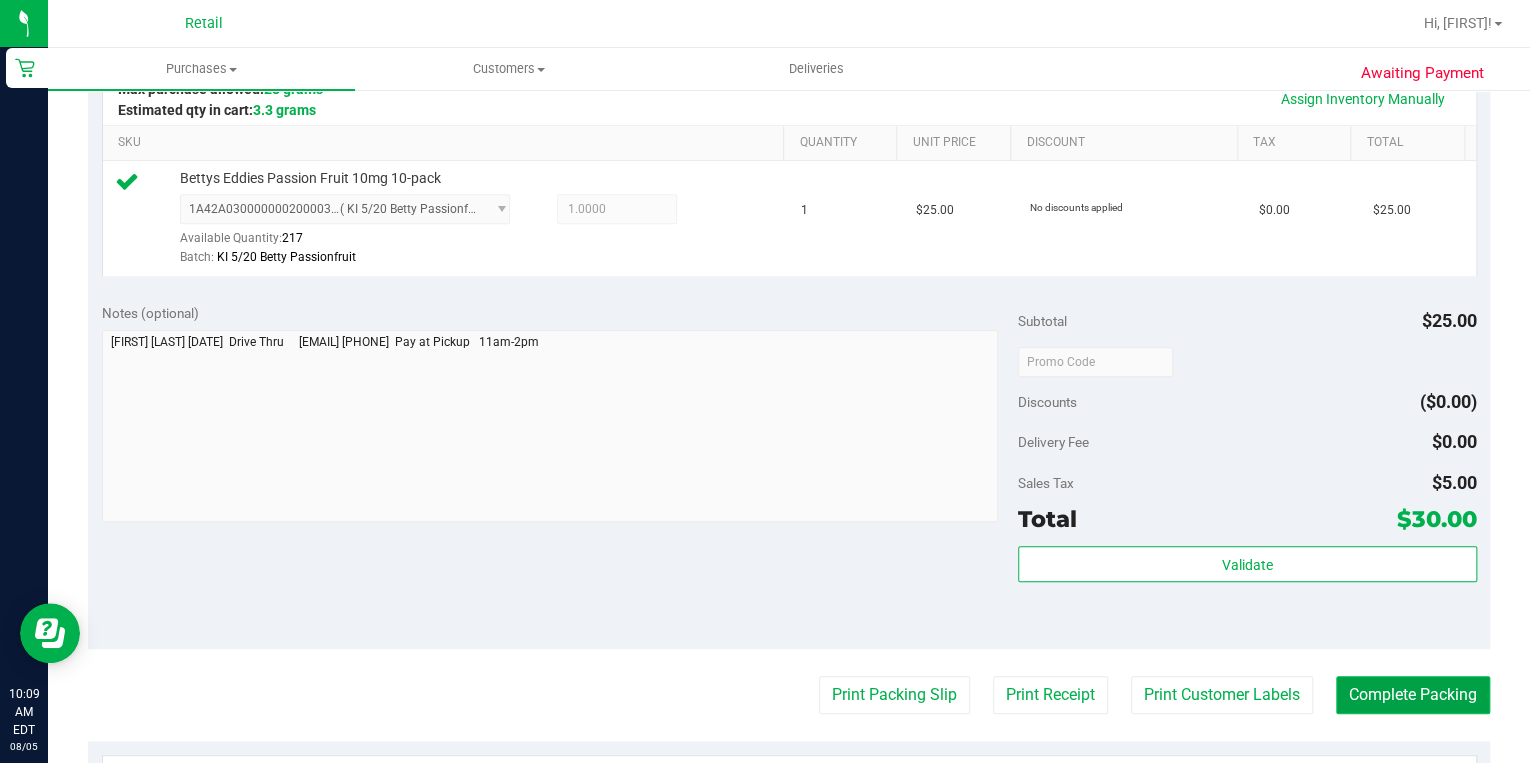 click on "Complete Packing" at bounding box center (1413, 695) 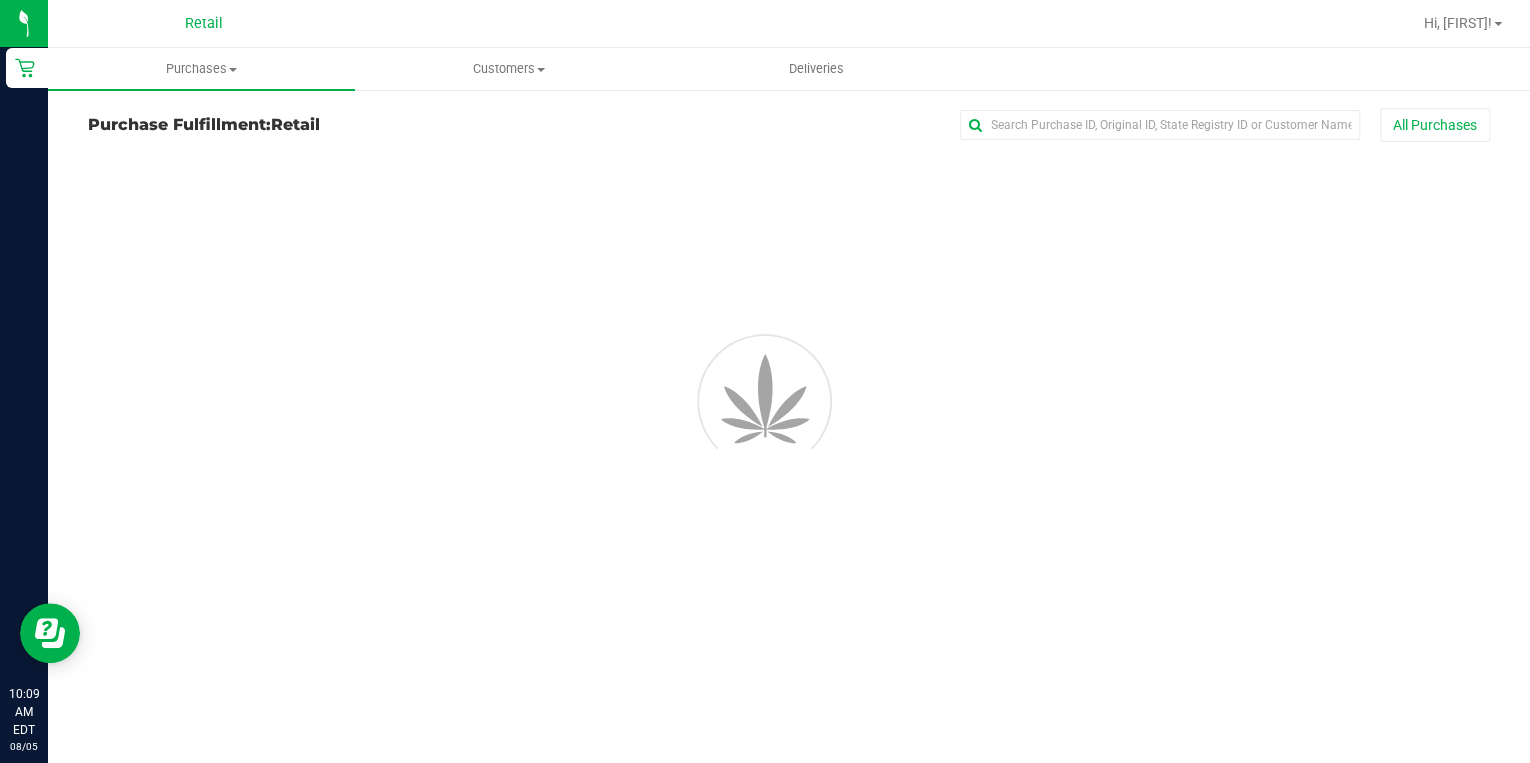 scroll, scrollTop: 0, scrollLeft: 0, axis: both 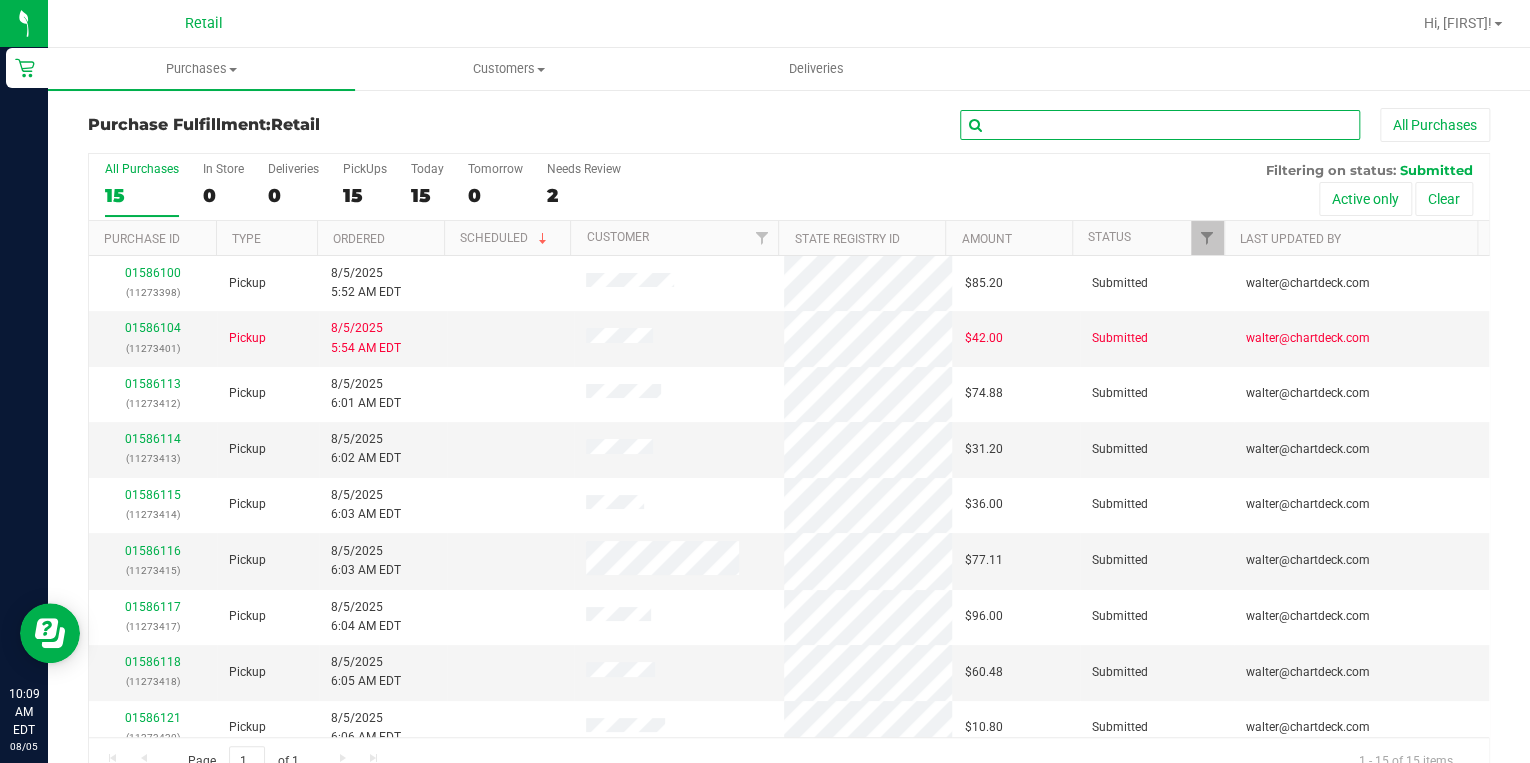click at bounding box center [1160, 125] 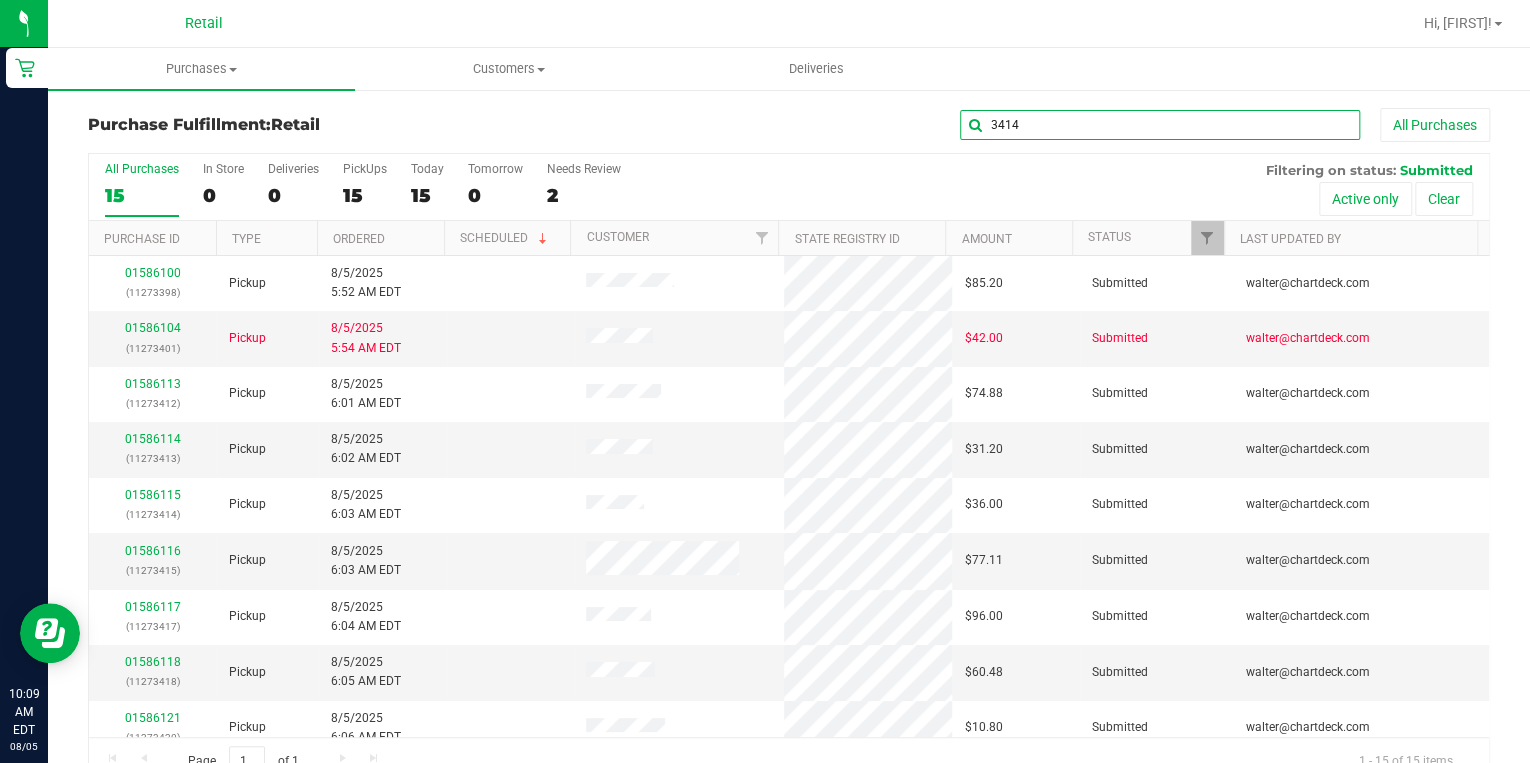 type on "3414" 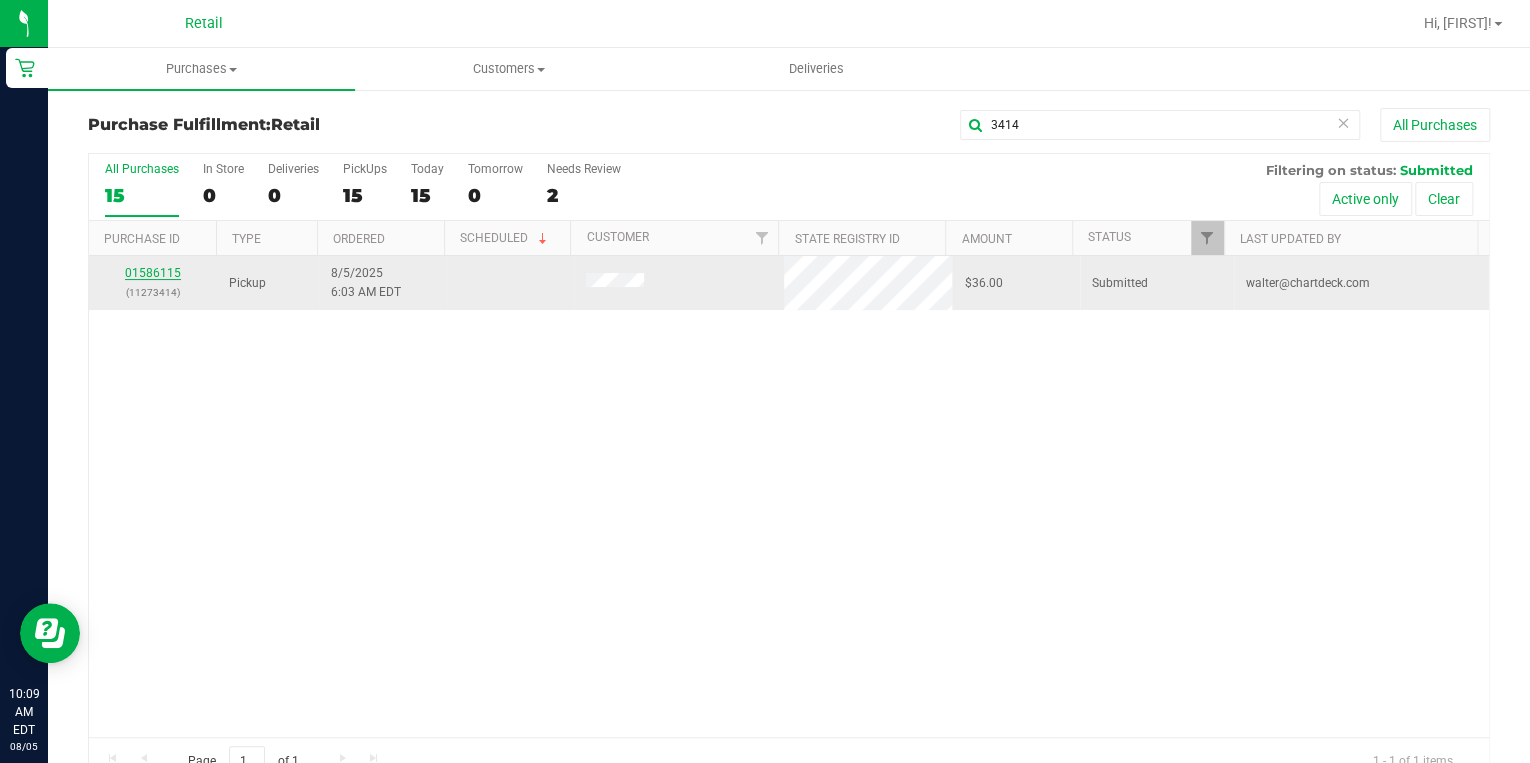 click on "01586115" at bounding box center (153, 273) 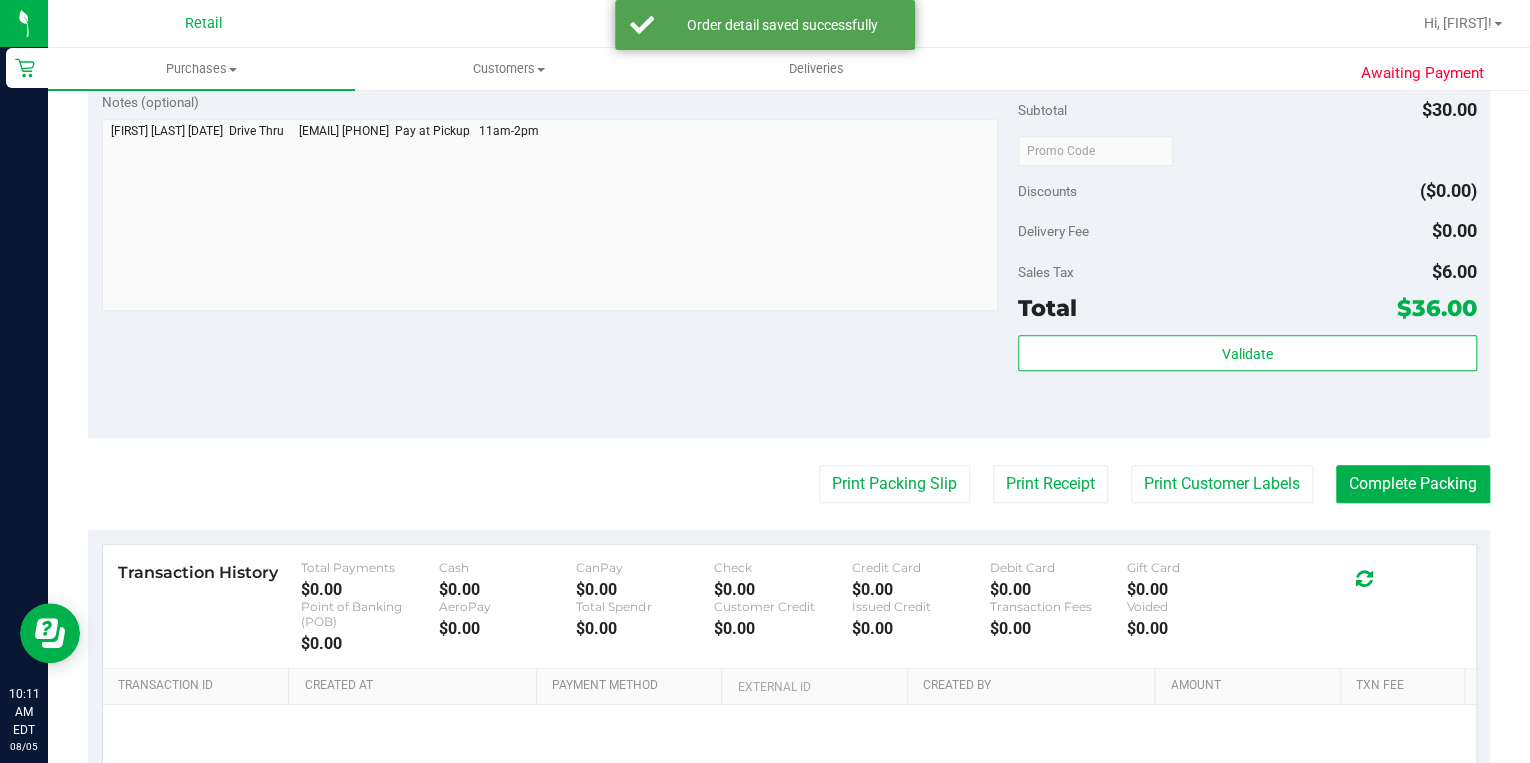 scroll, scrollTop: 720, scrollLeft: 0, axis: vertical 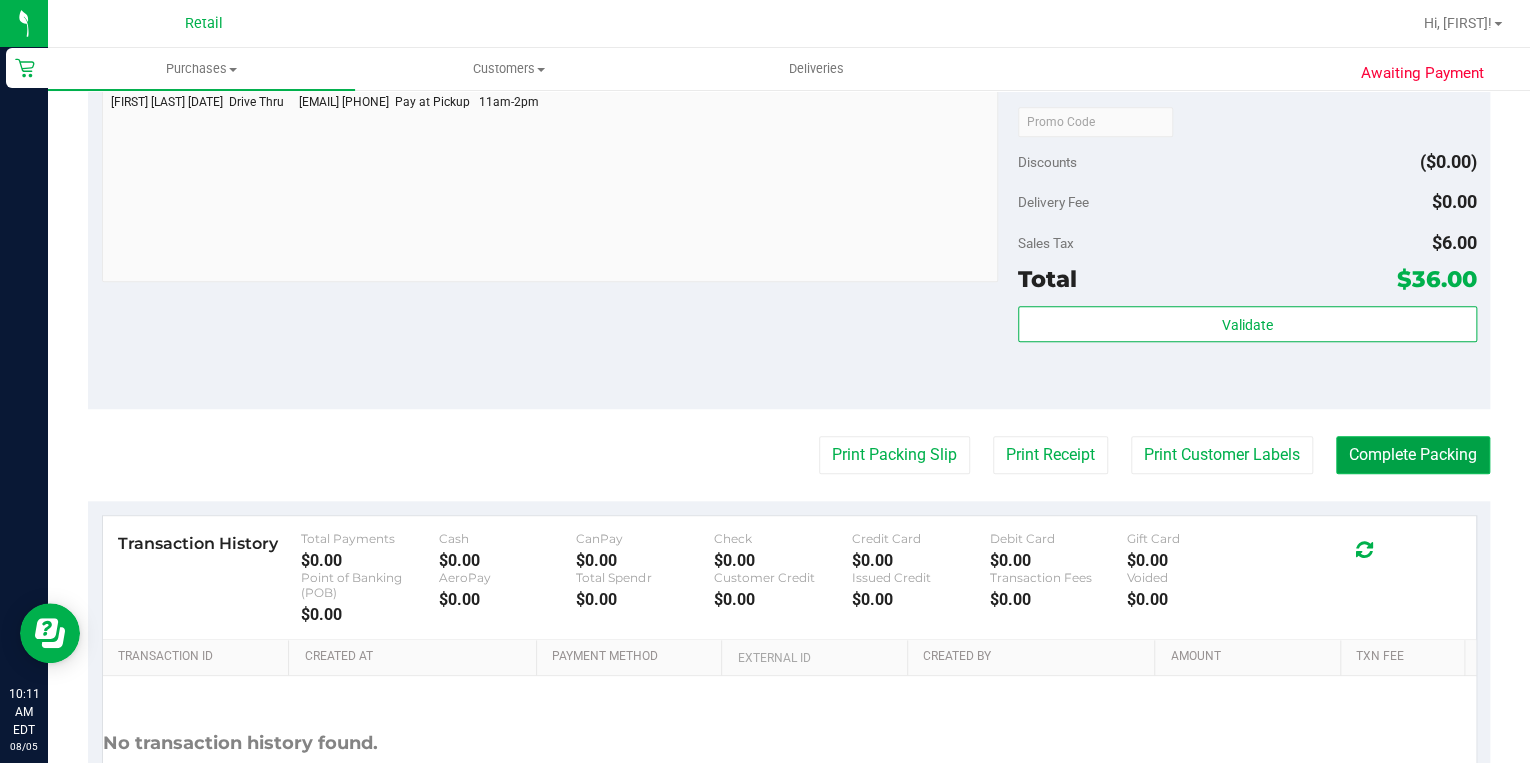 click on "Complete Packing" at bounding box center [1413, 455] 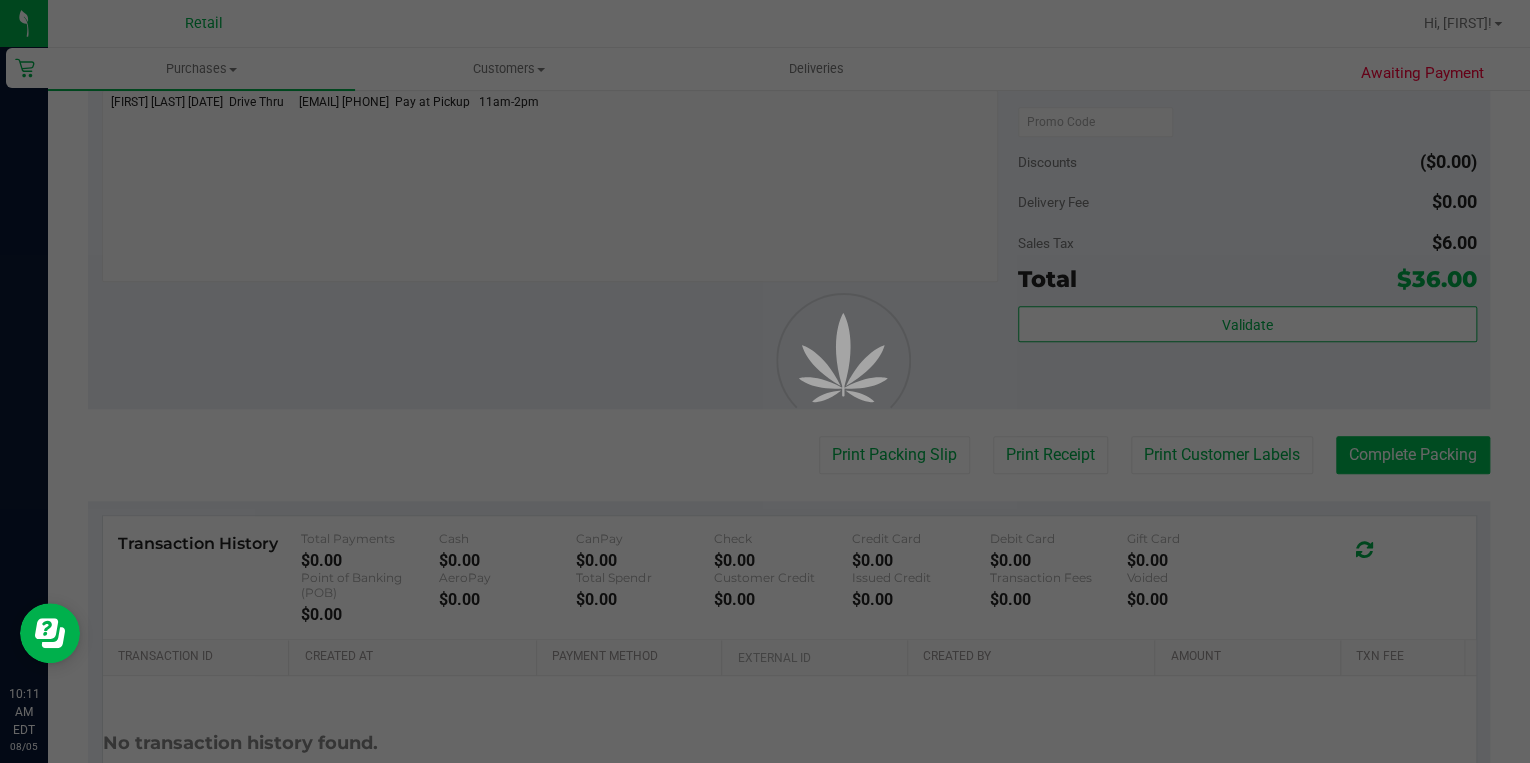 scroll, scrollTop: 0, scrollLeft: 0, axis: both 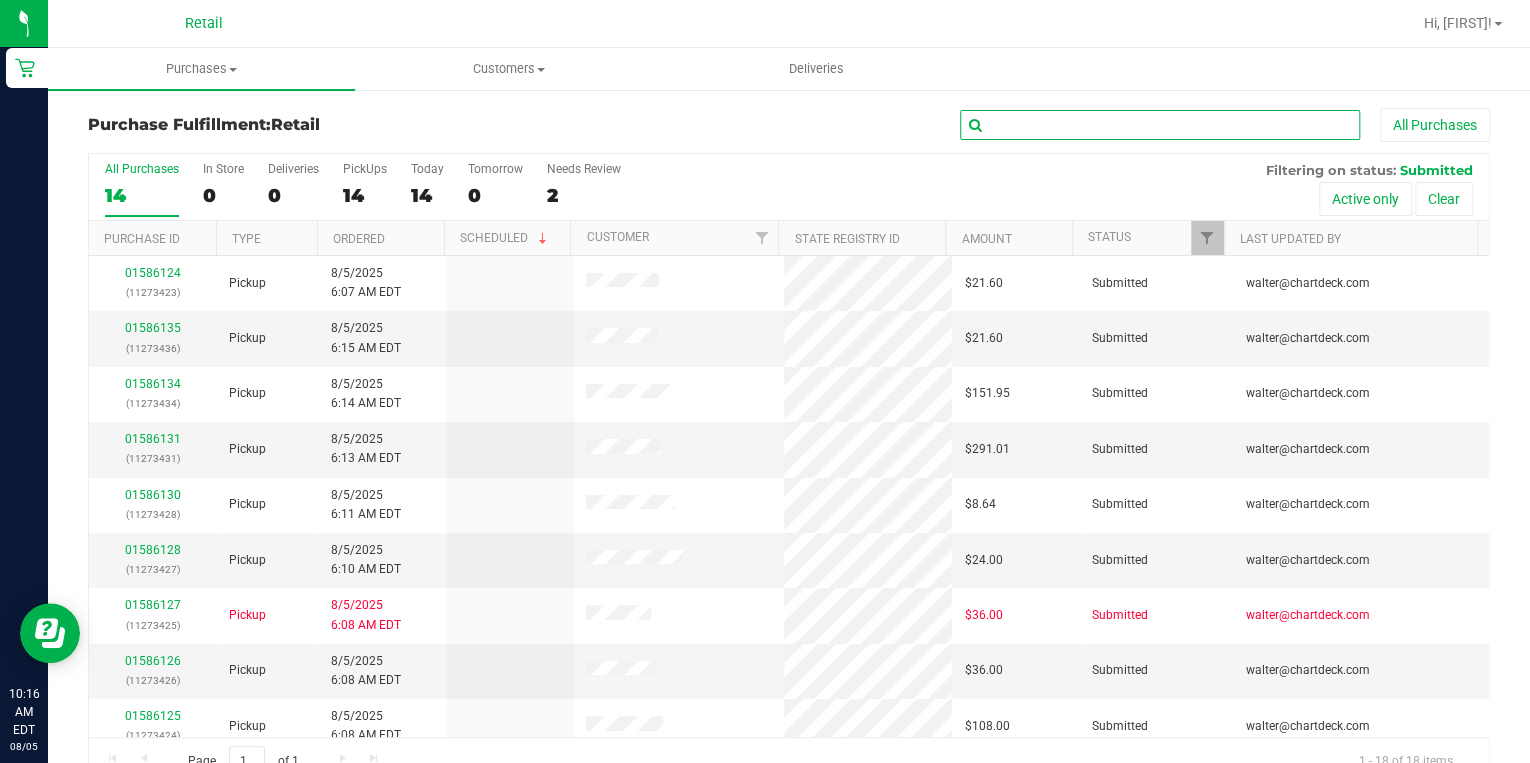 click at bounding box center [1160, 125] 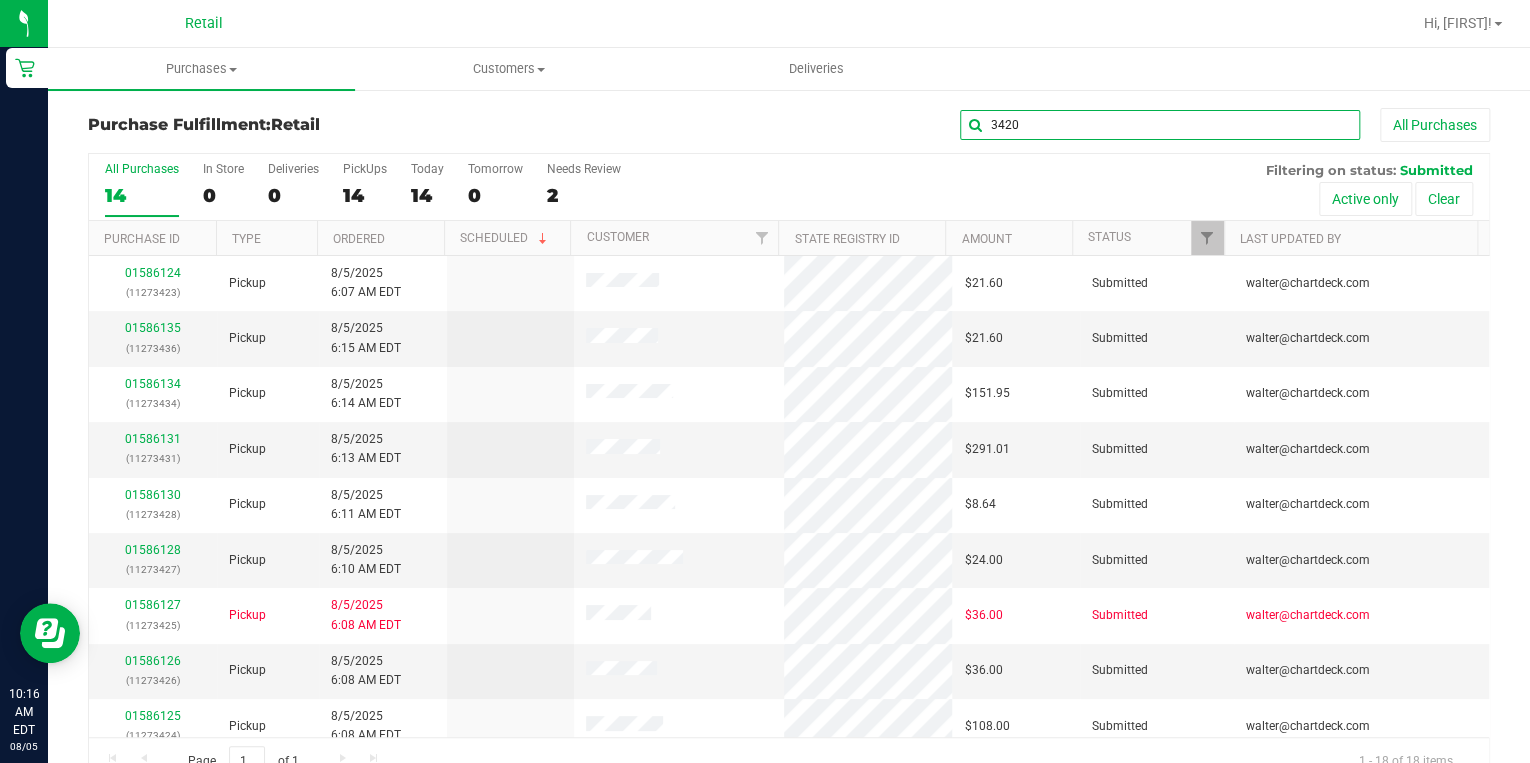 type on "3420" 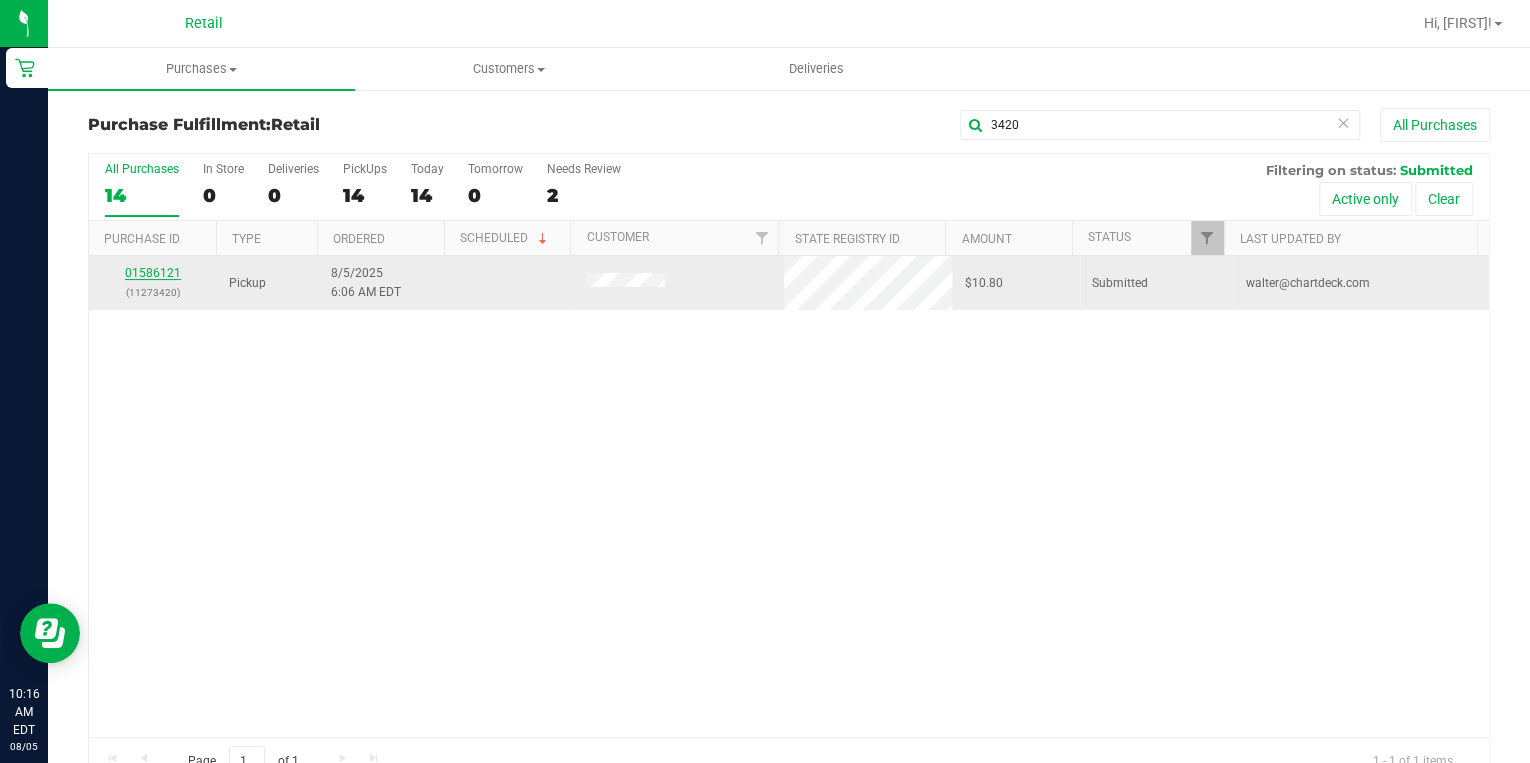 click on "01586121" at bounding box center (153, 273) 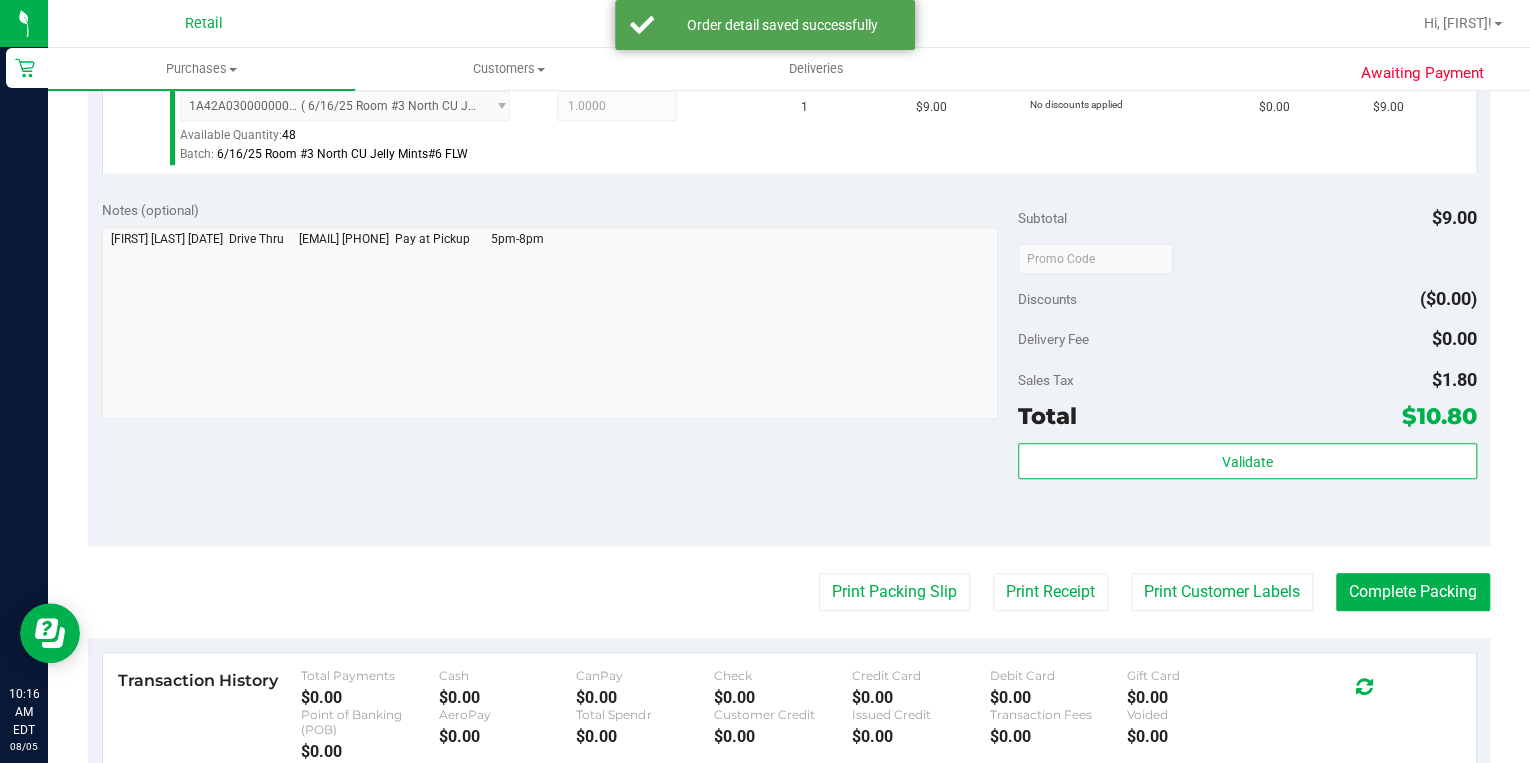 scroll, scrollTop: 640, scrollLeft: 0, axis: vertical 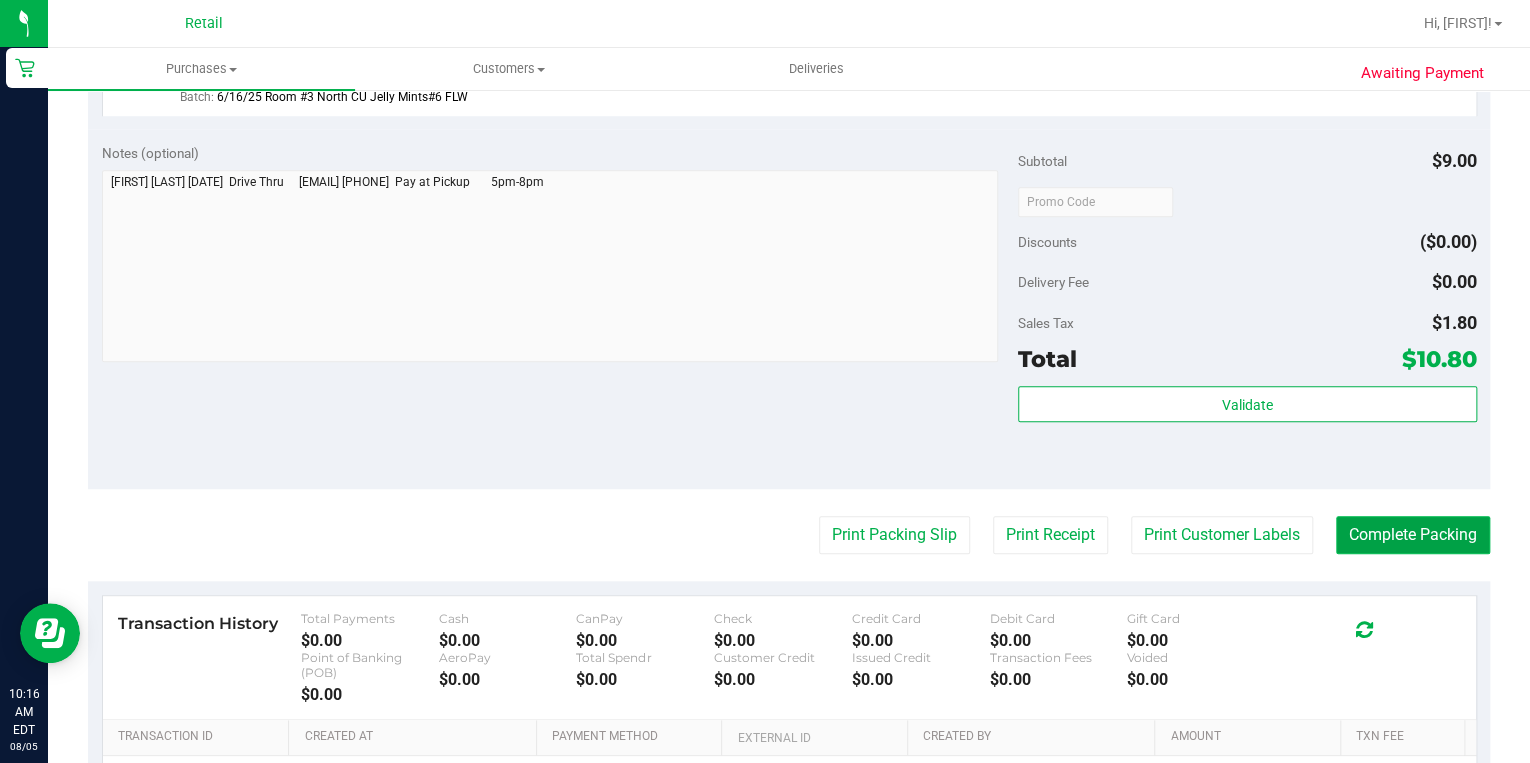 click on "Complete Packing" at bounding box center (1413, 535) 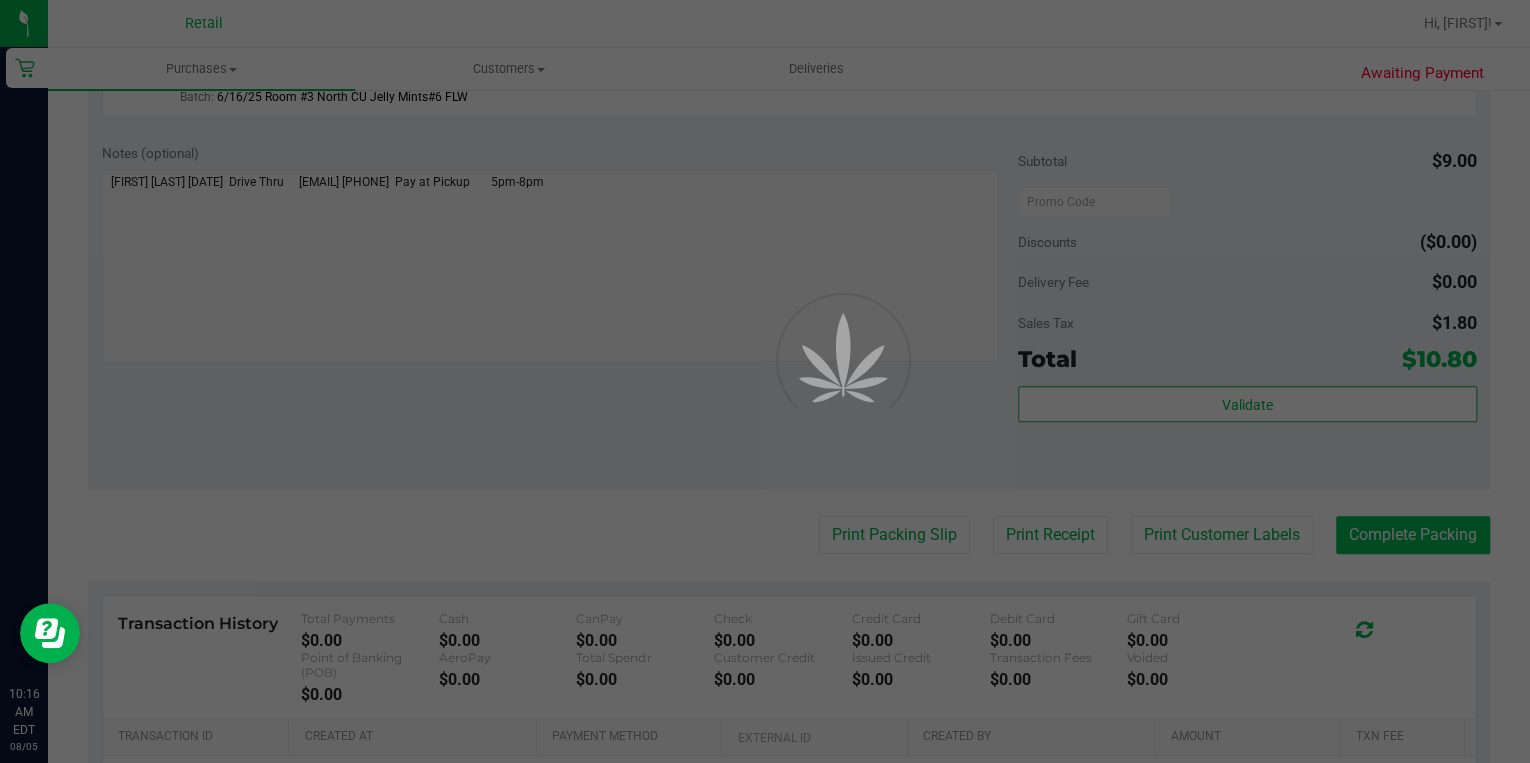 scroll, scrollTop: 0, scrollLeft: 0, axis: both 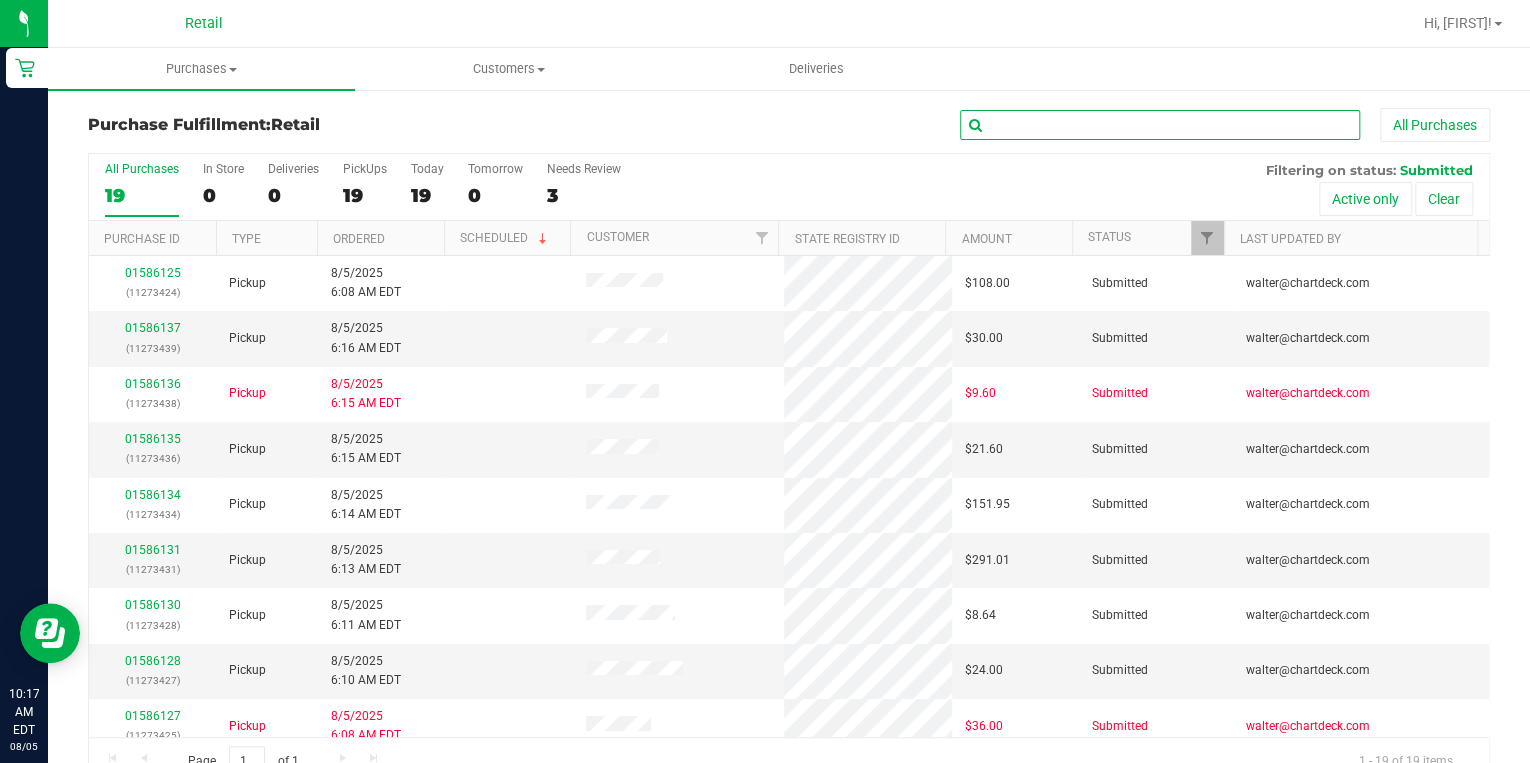 click at bounding box center (1160, 125) 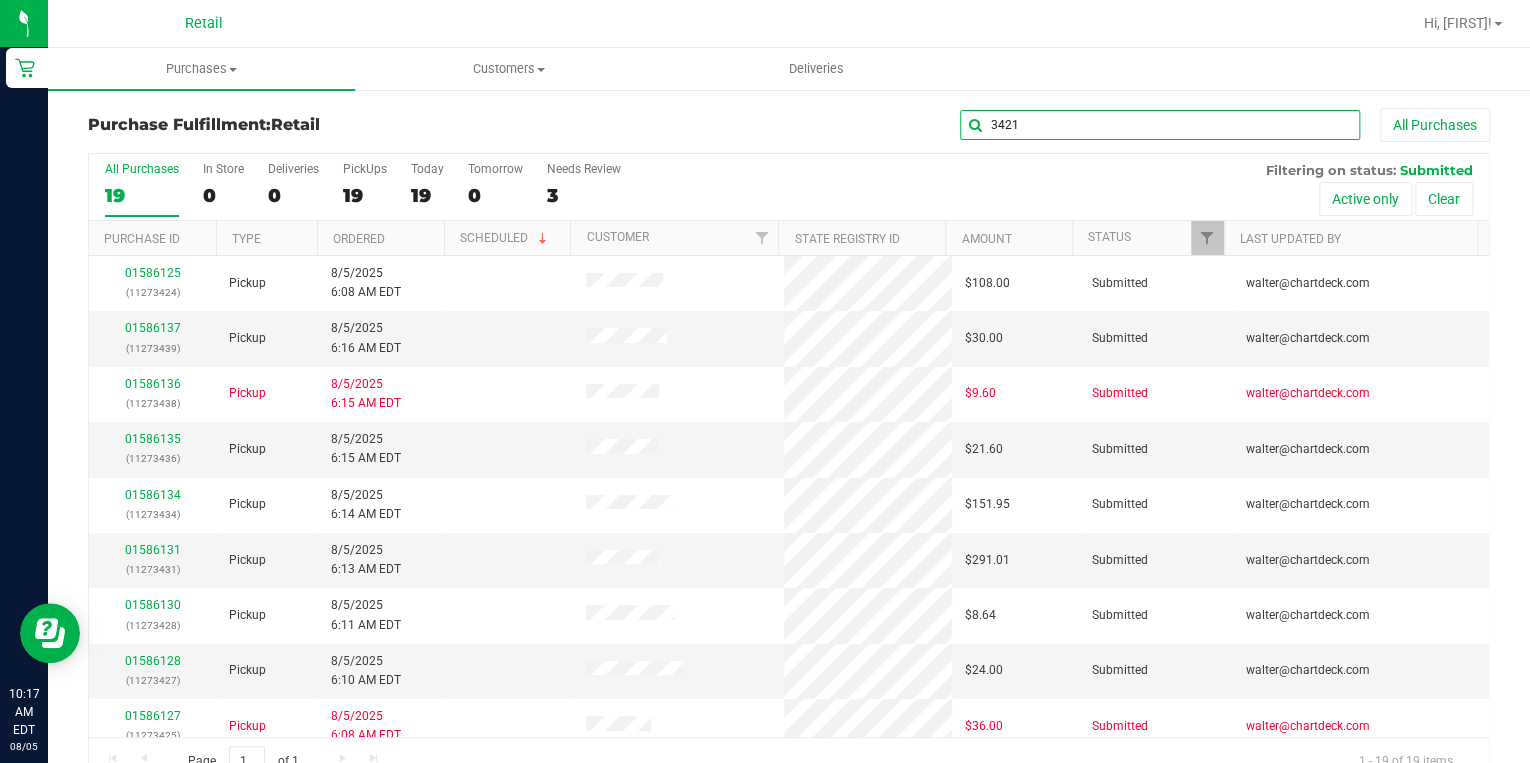 type on "3421" 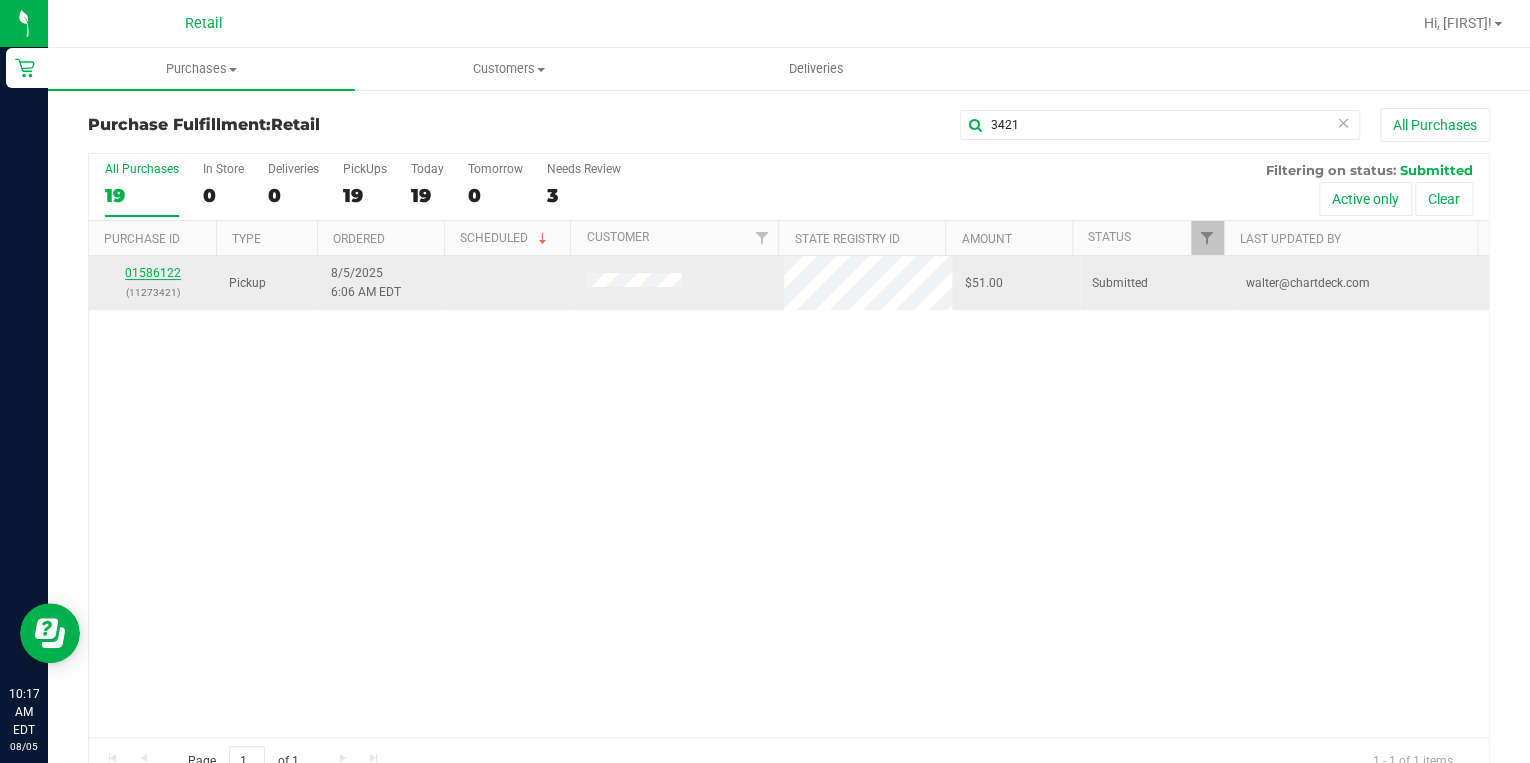 click on "01586122" at bounding box center (153, 273) 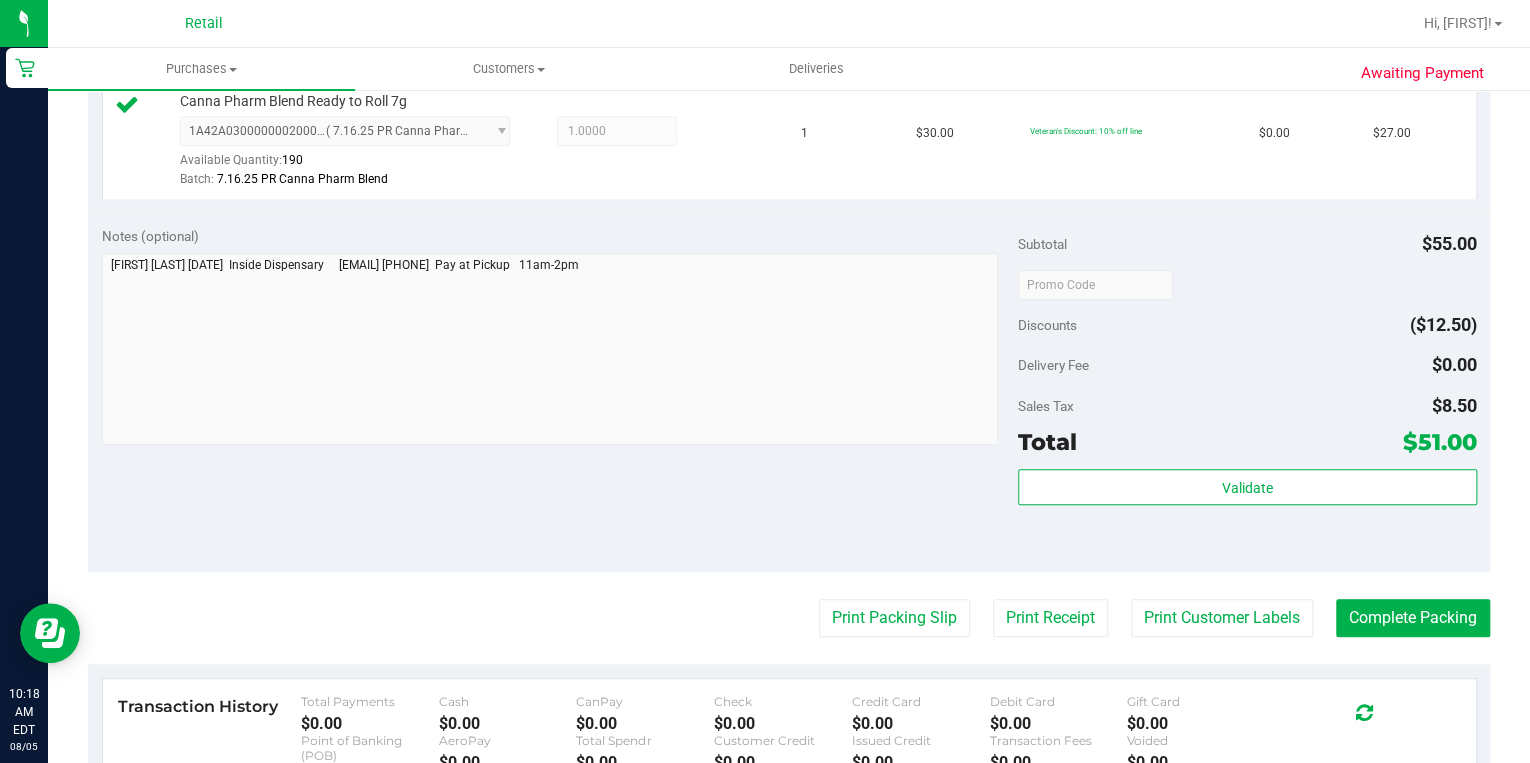 scroll, scrollTop: 720, scrollLeft: 0, axis: vertical 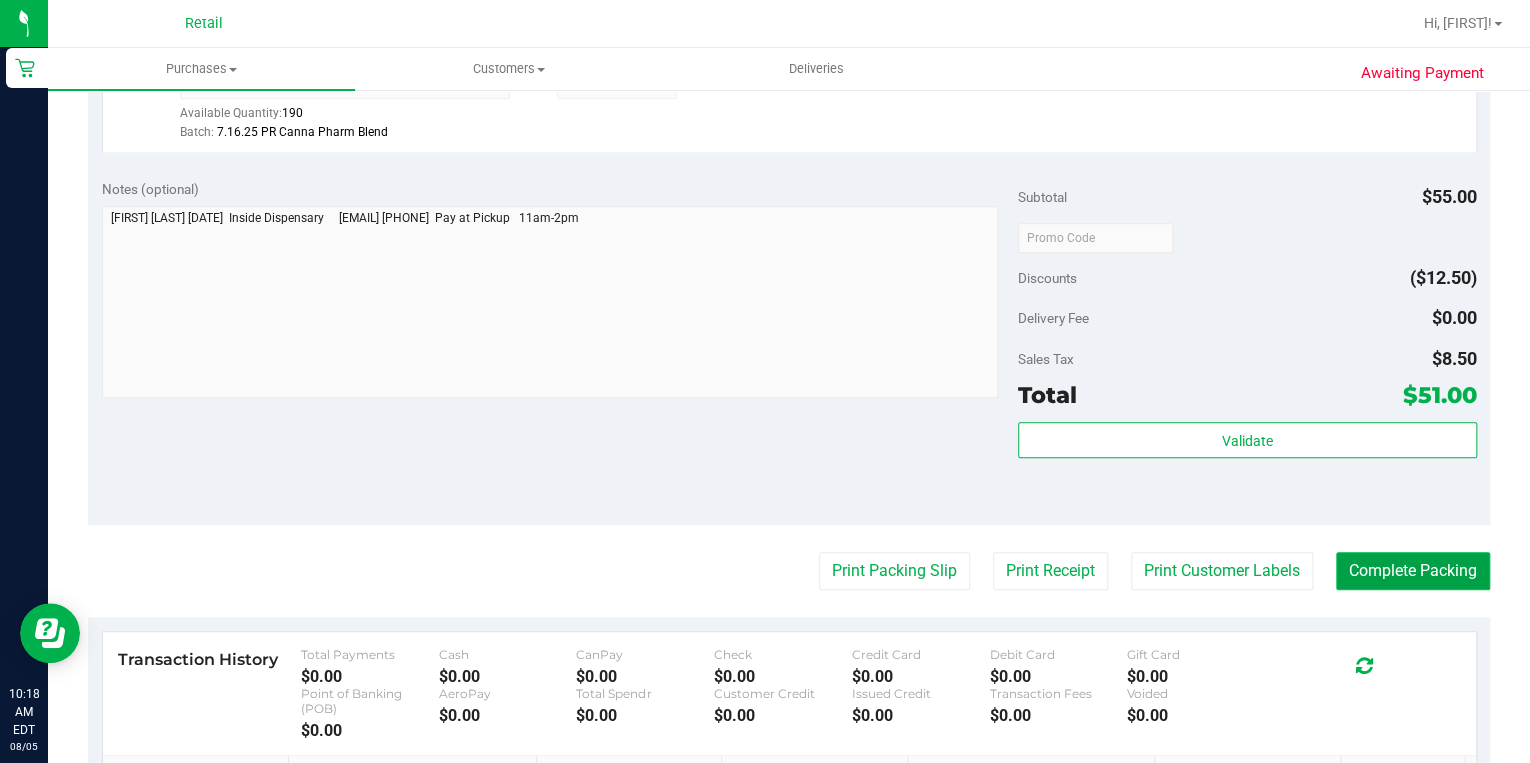 click on "Complete Packing" at bounding box center [1413, 571] 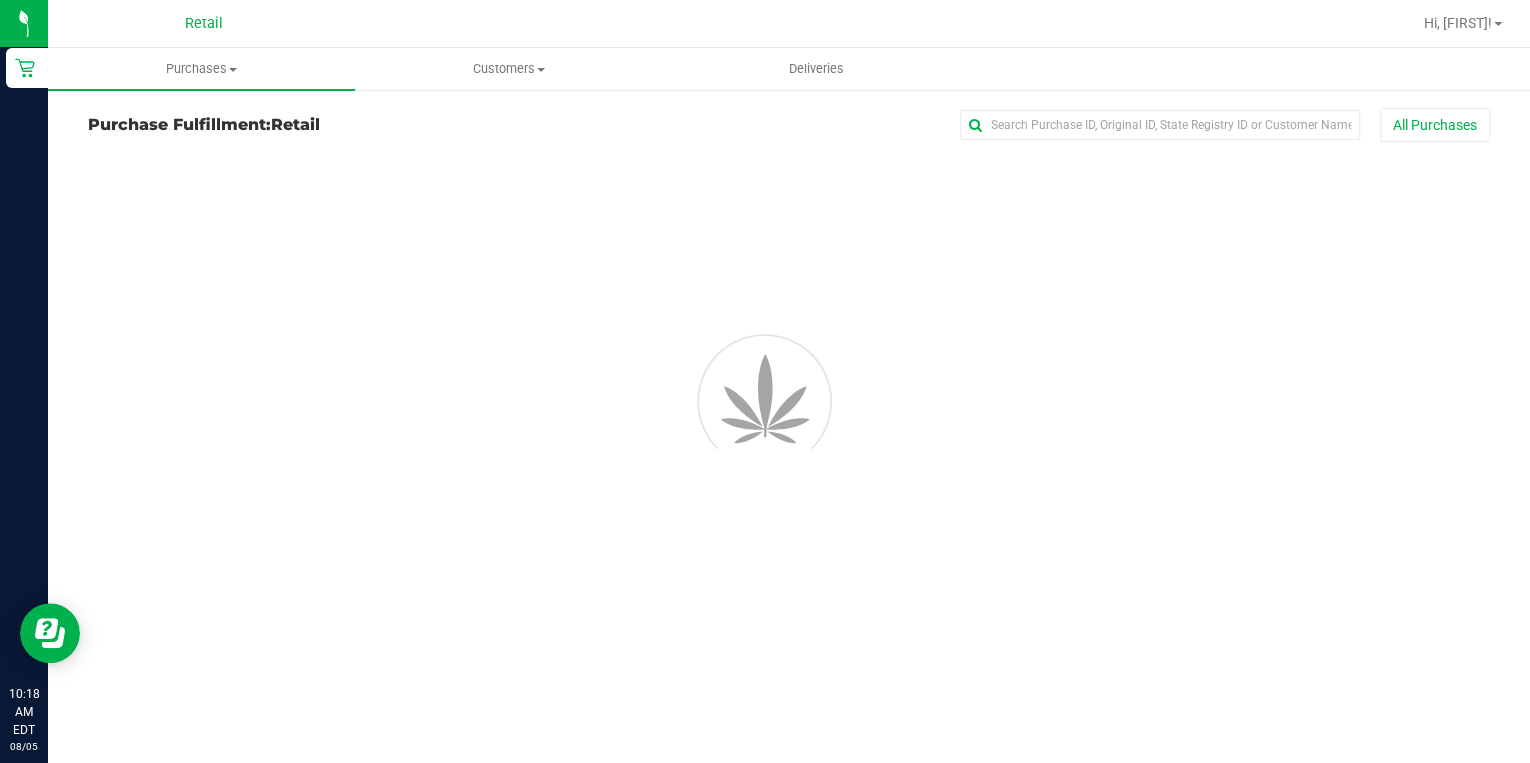 scroll, scrollTop: 0, scrollLeft: 0, axis: both 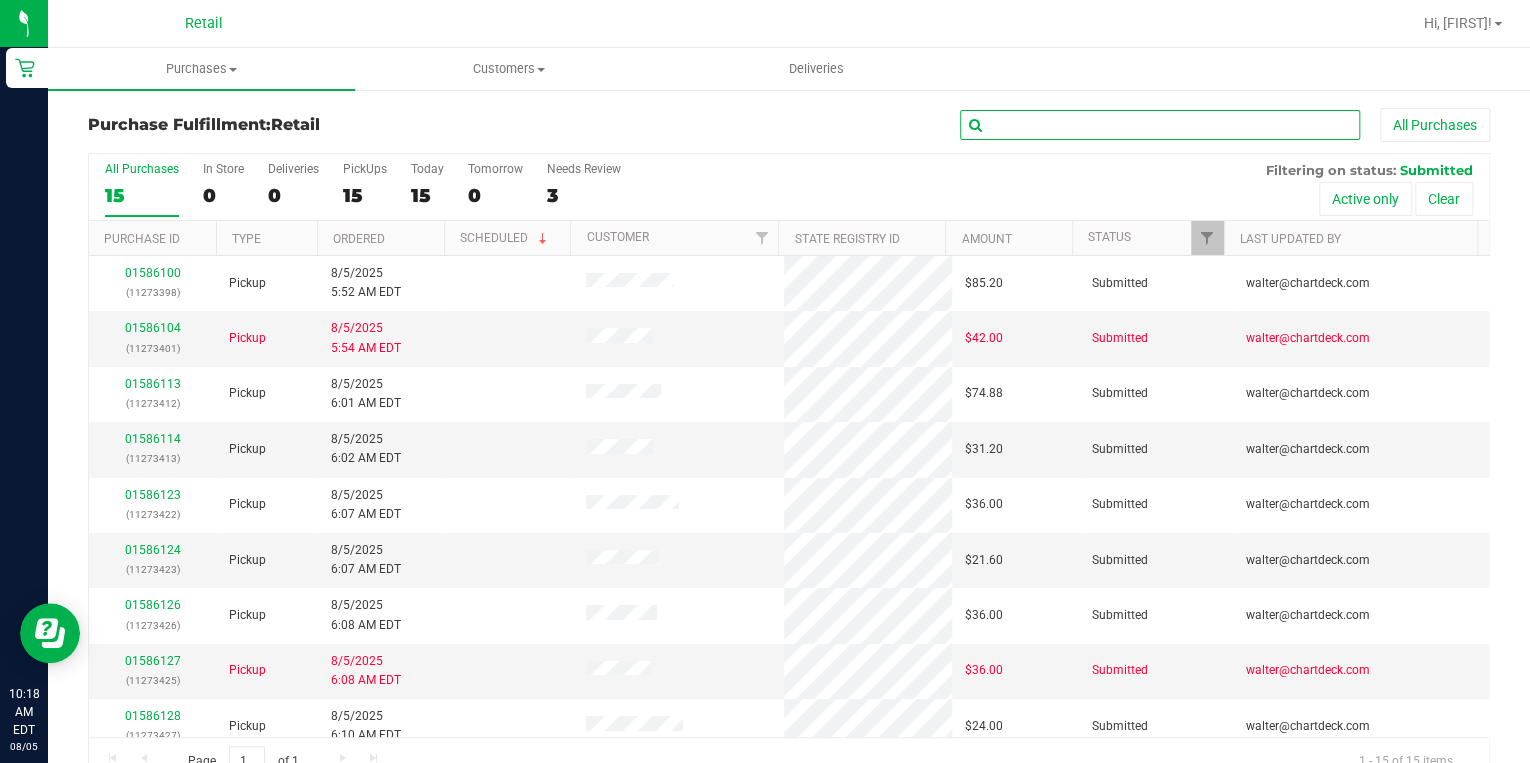 click at bounding box center (1160, 125) 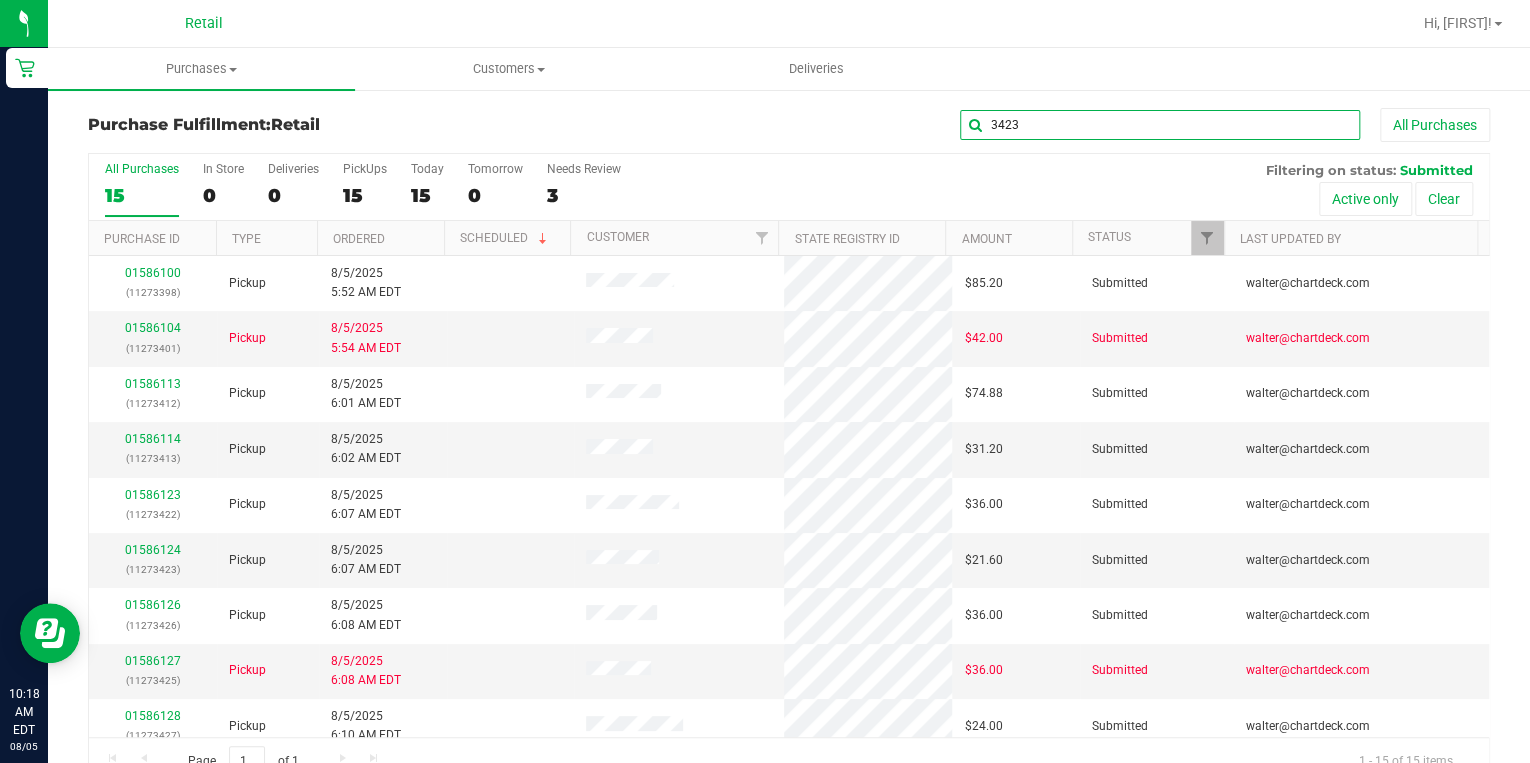 type on "3423" 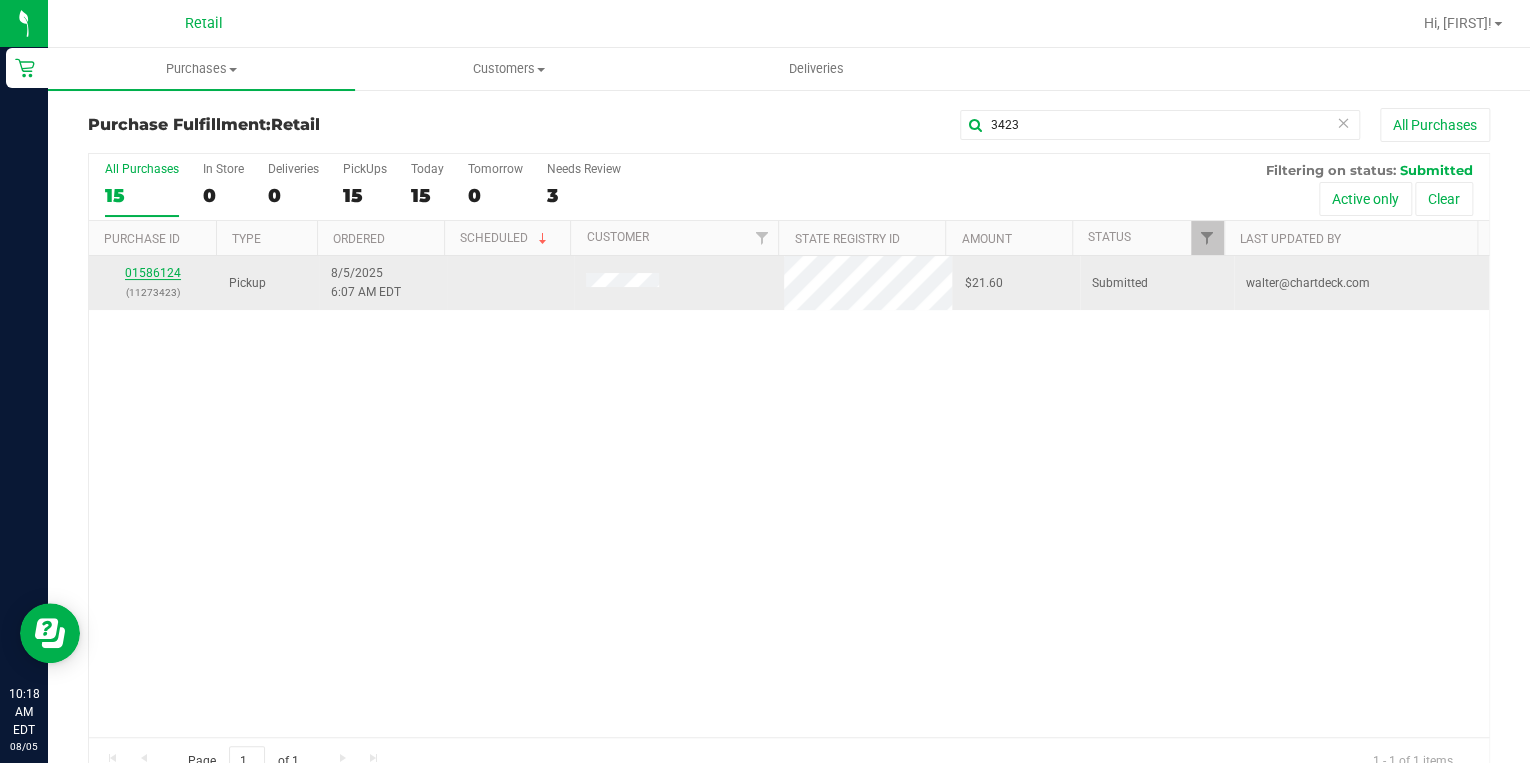 click on "01586124" at bounding box center [153, 273] 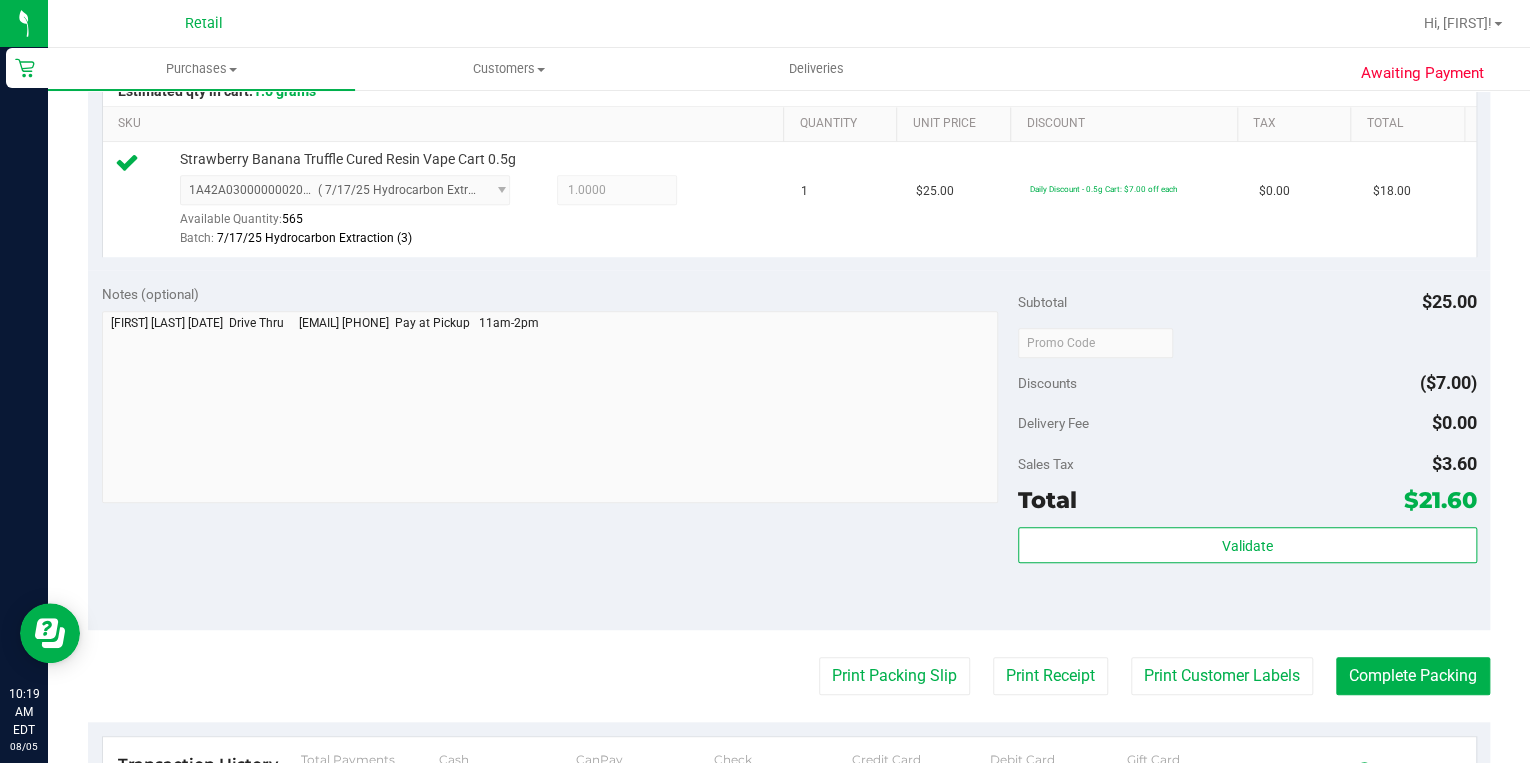 scroll, scrollTop: 560, scrollLeft: 0, axis: vertical 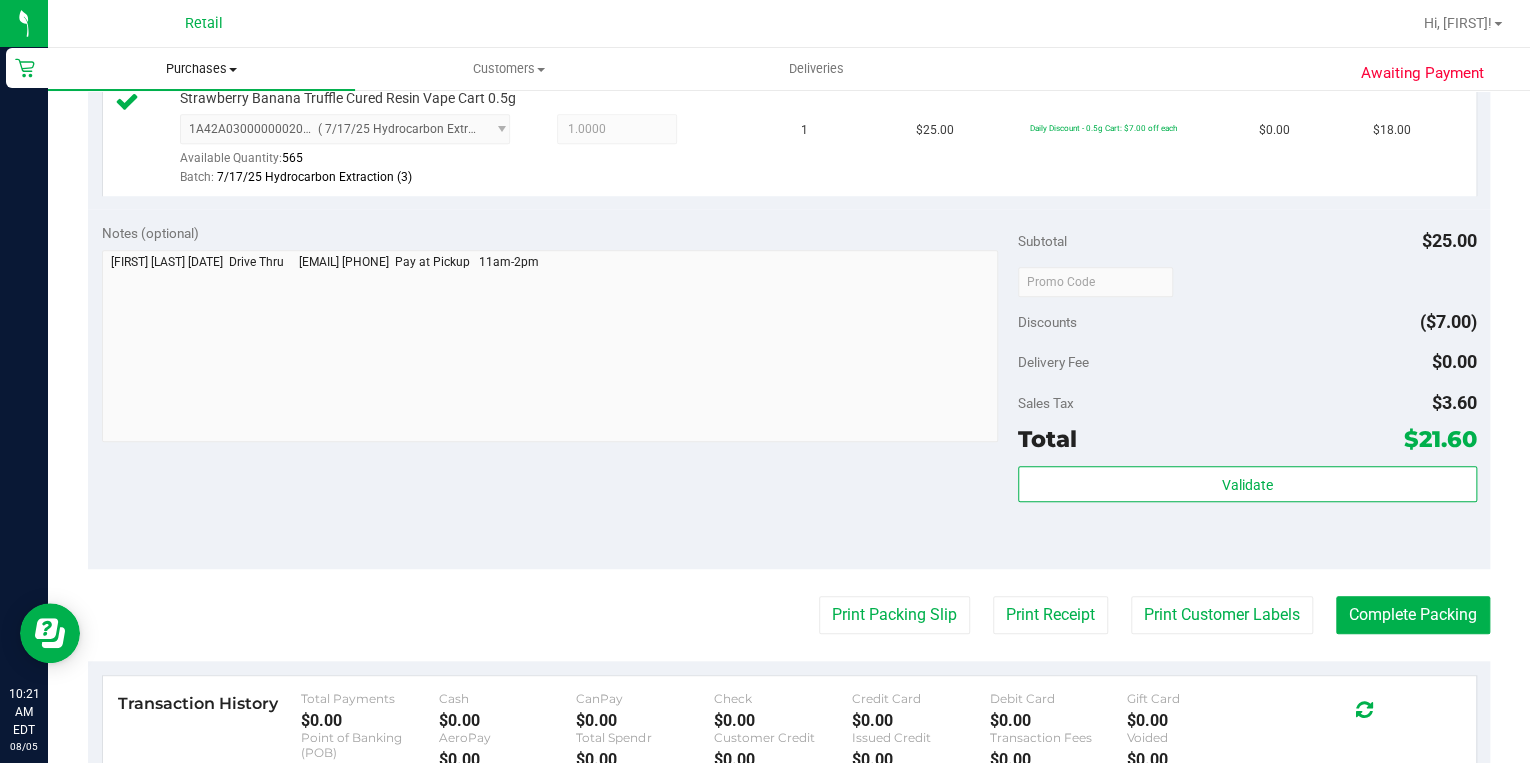 click on "Purchases" at bounding box center [201, 69] 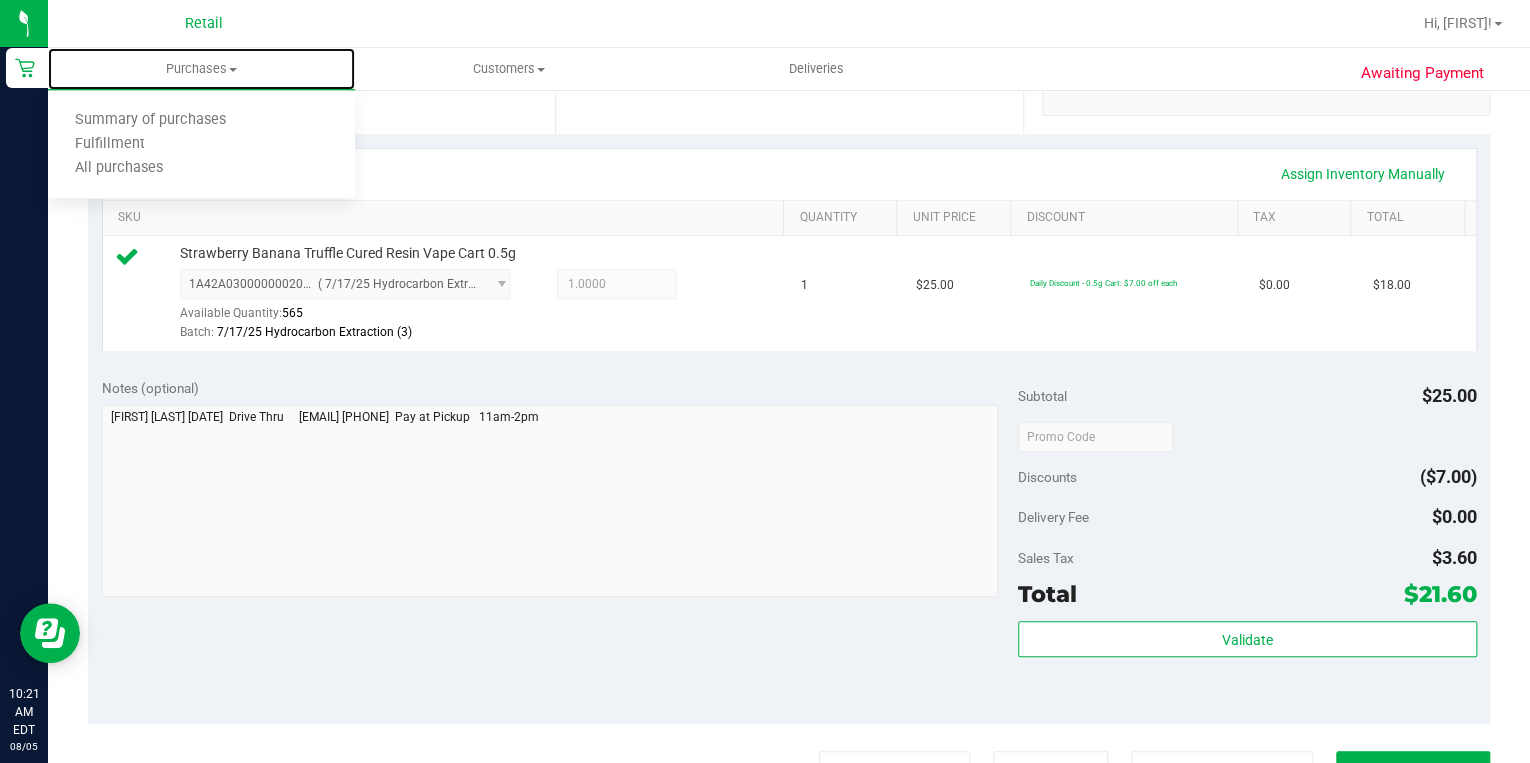 scroll, scrollTop: 160, scrollLeft: 0, axis: vertical 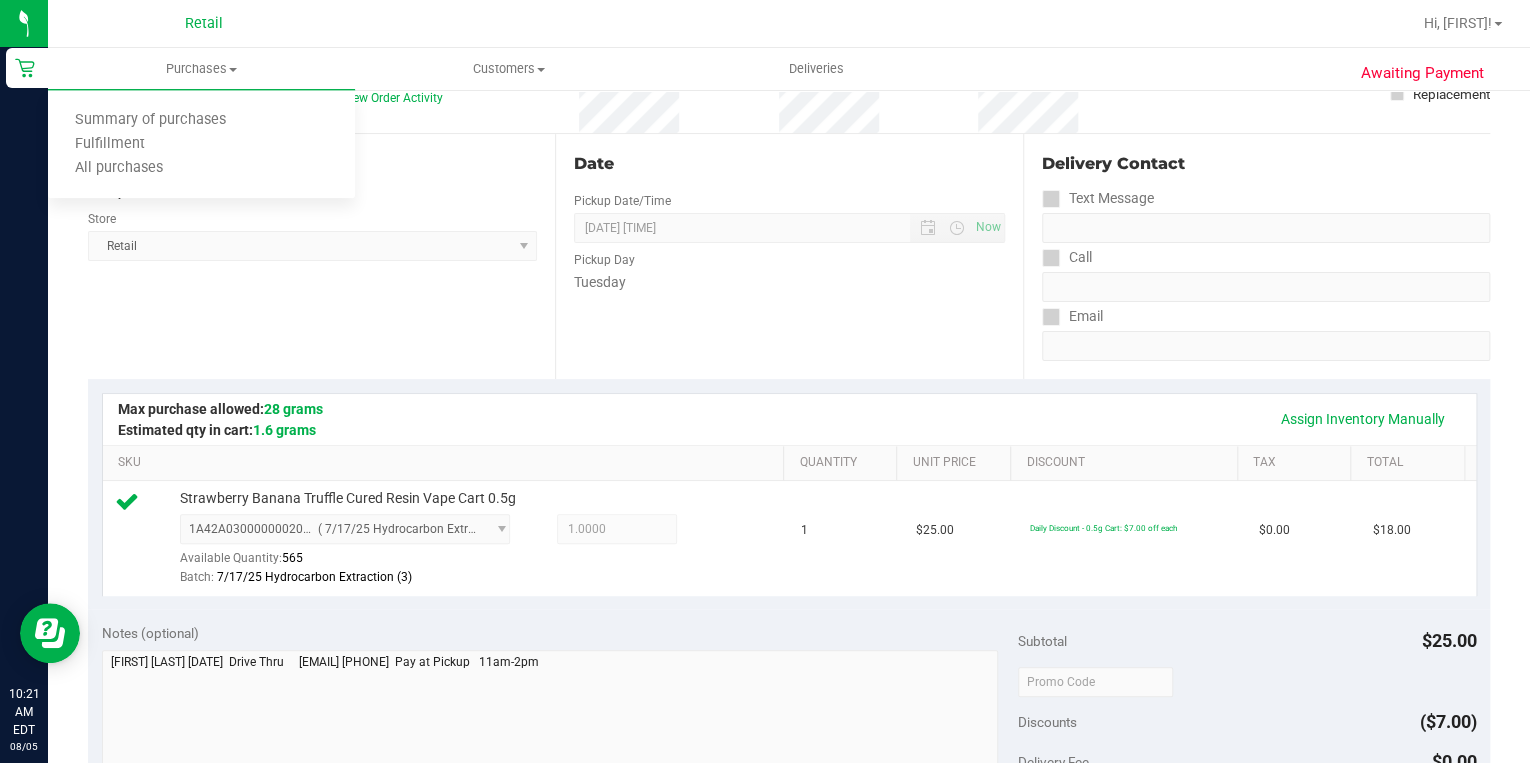 drag, startPoint x: 716, startPoint y: 616, endPoint x: 729, endPoint y: 611, distance: 13.928389 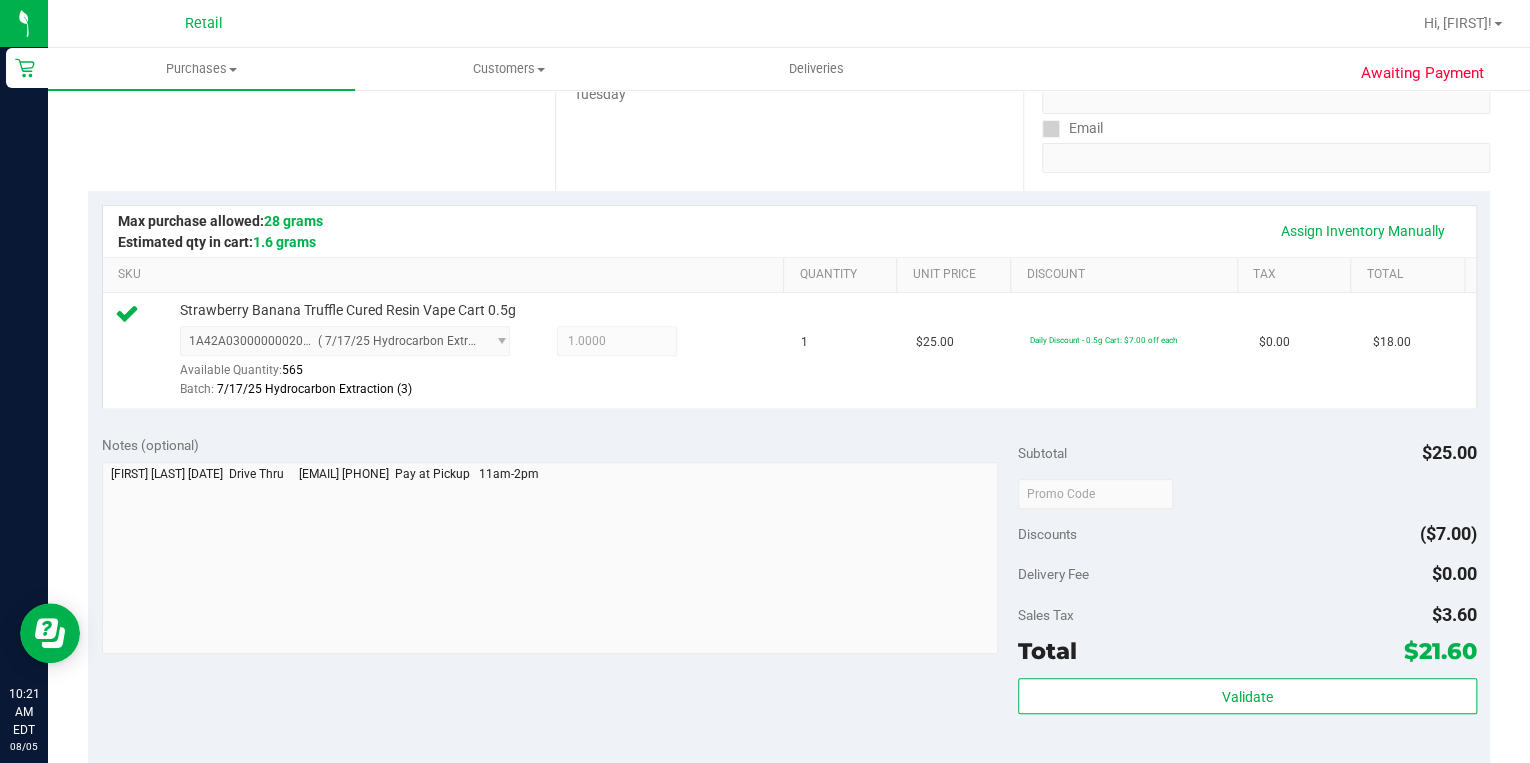 scroll, scrollTop: 560, scrollLeft: 0, axis: vertical 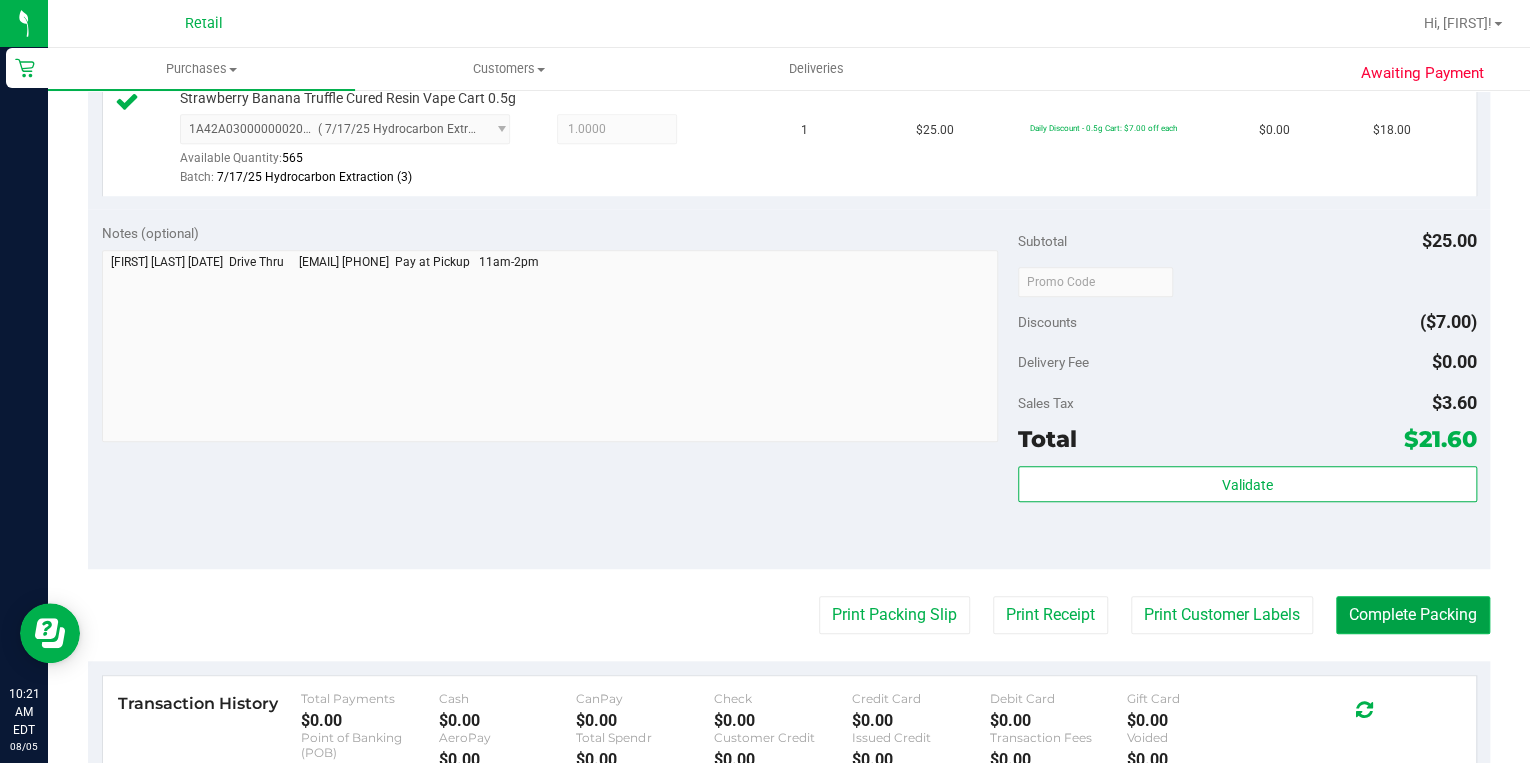click on "Complete Packing" at bounding box center (1413, 615) 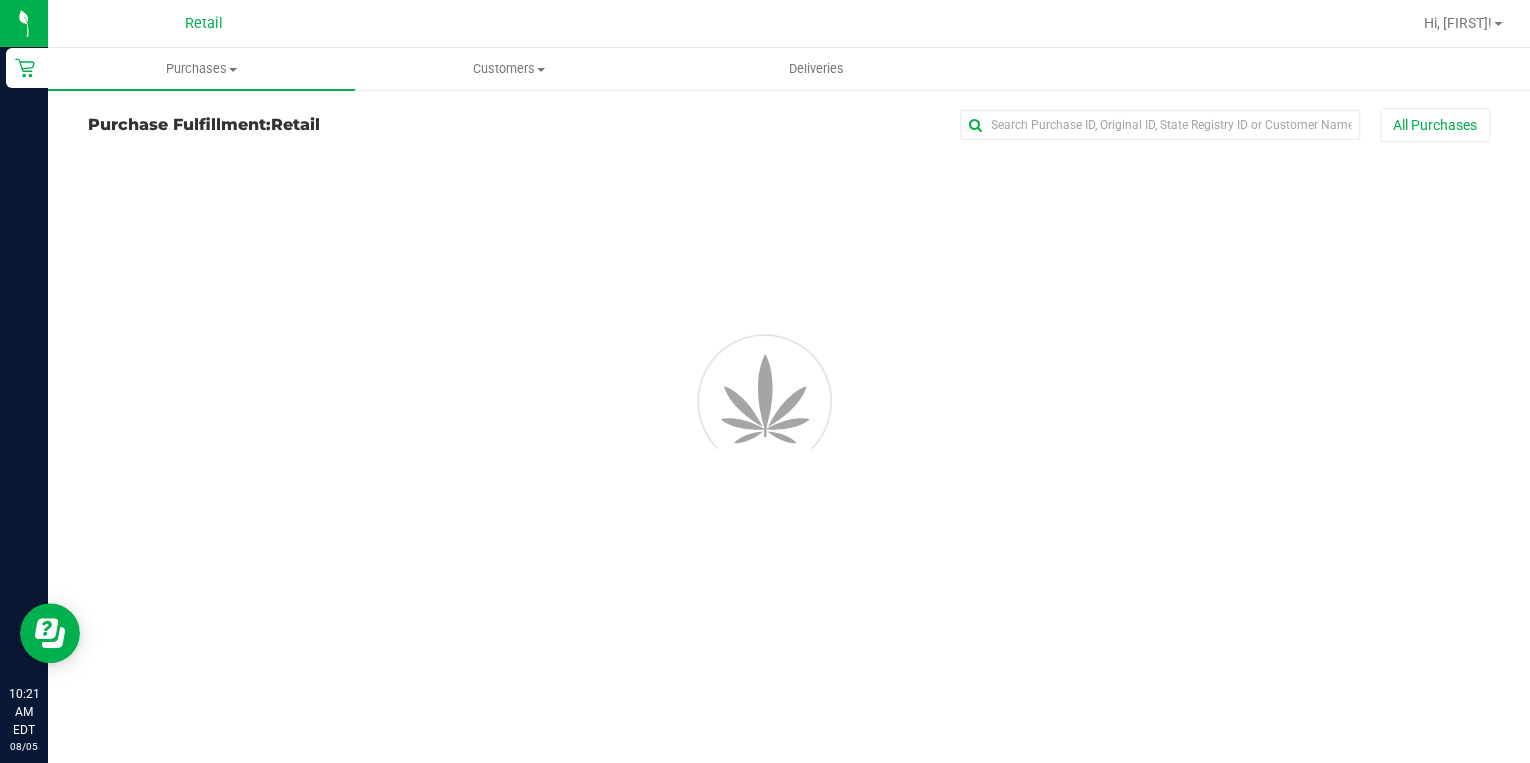 scroll, scrollTop: 0, scrollLeft: 0, axis: both 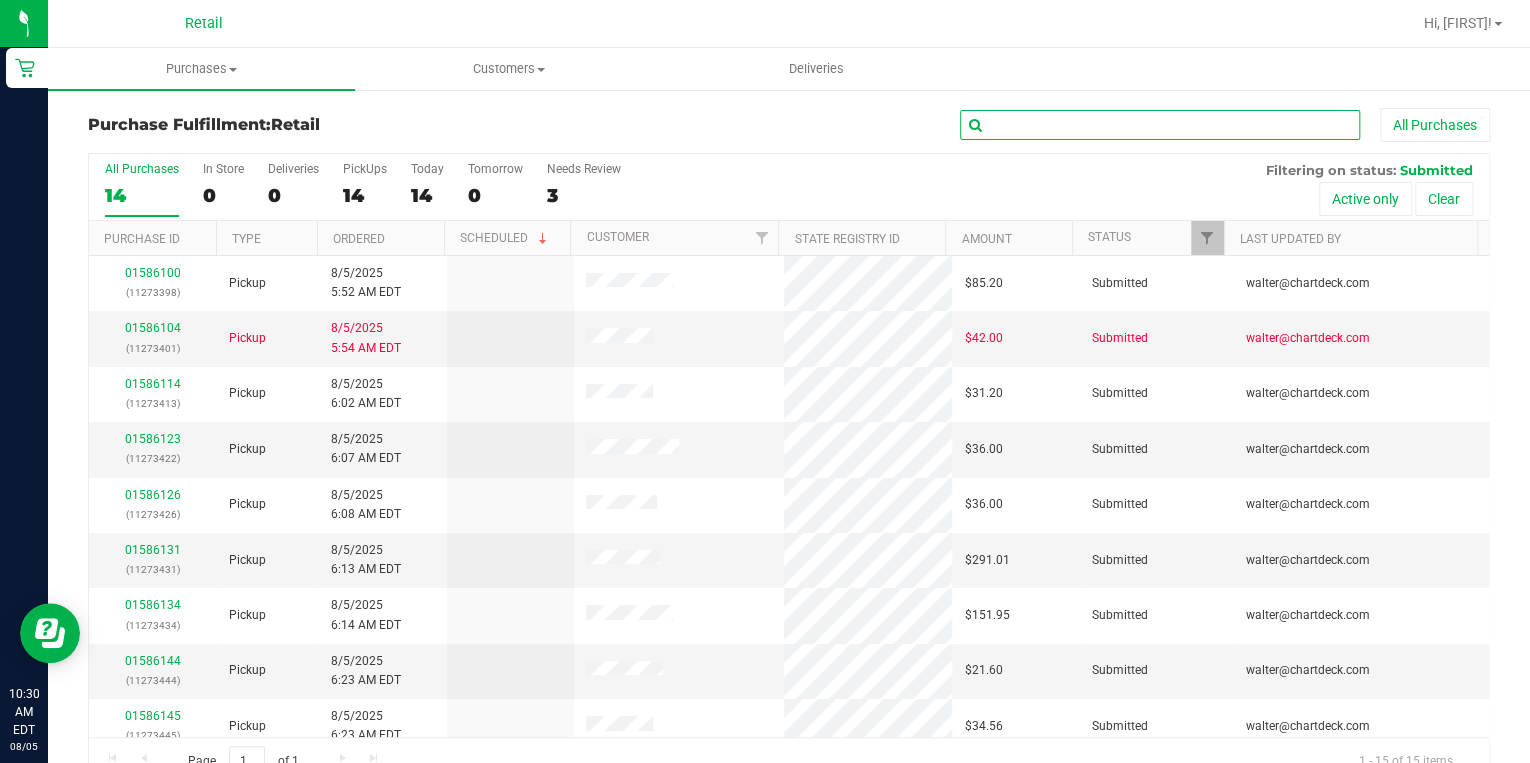 click at bounding box center [1160, 125] 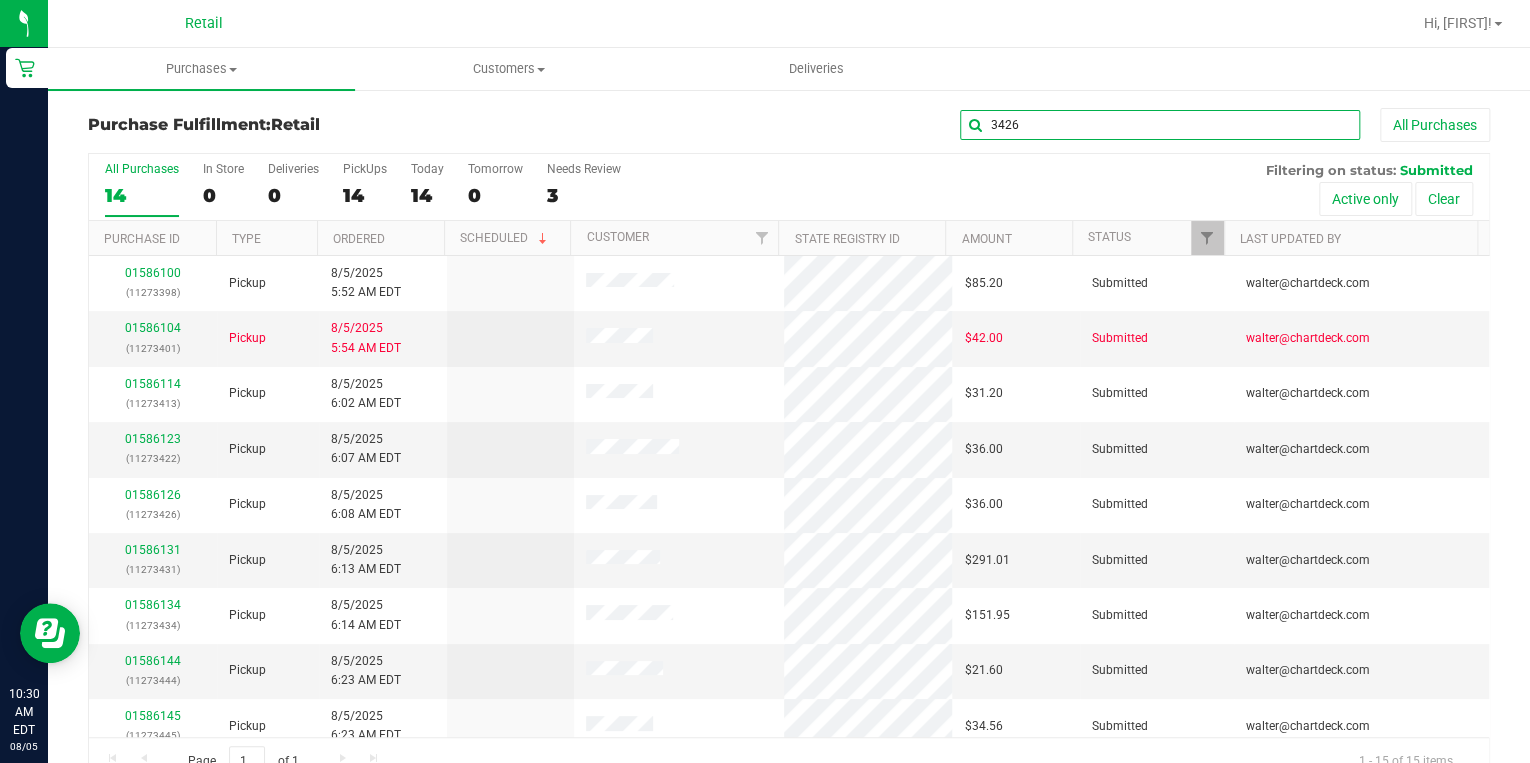 type on "3426" 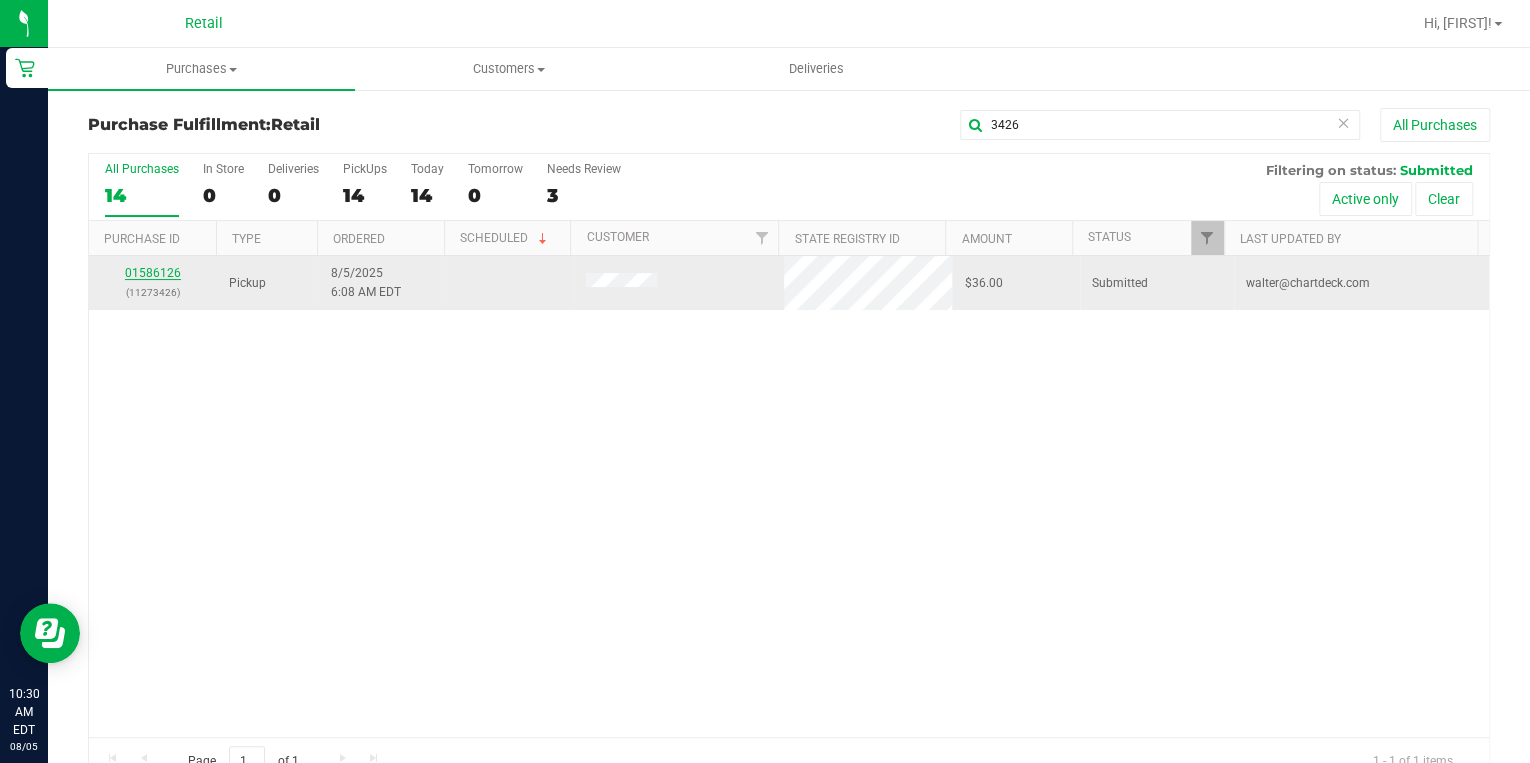 click on "01586126" at bounding box center [153, 273] 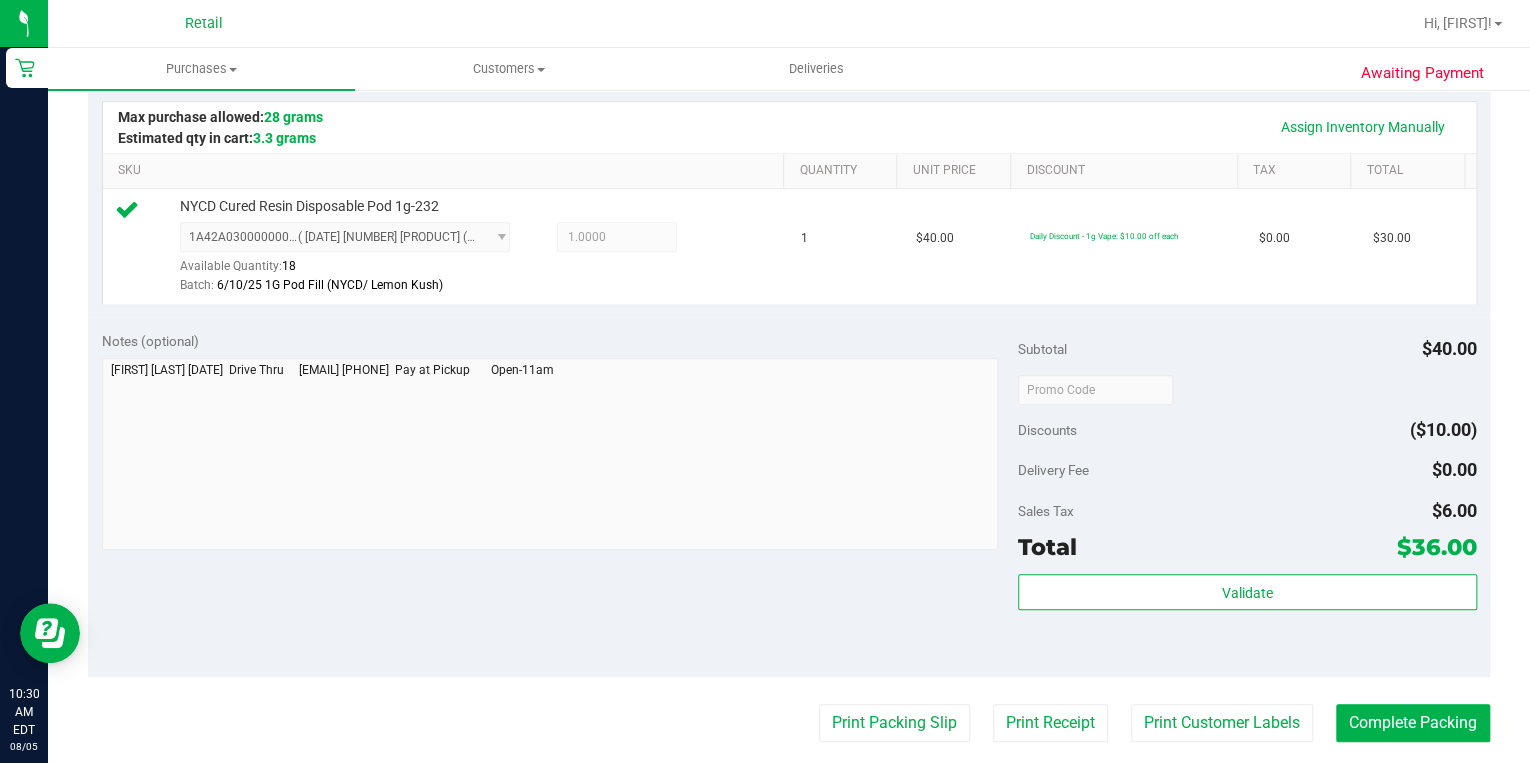 scroll, scrollTop: 560, scrollLeft: 0, axis: vertical 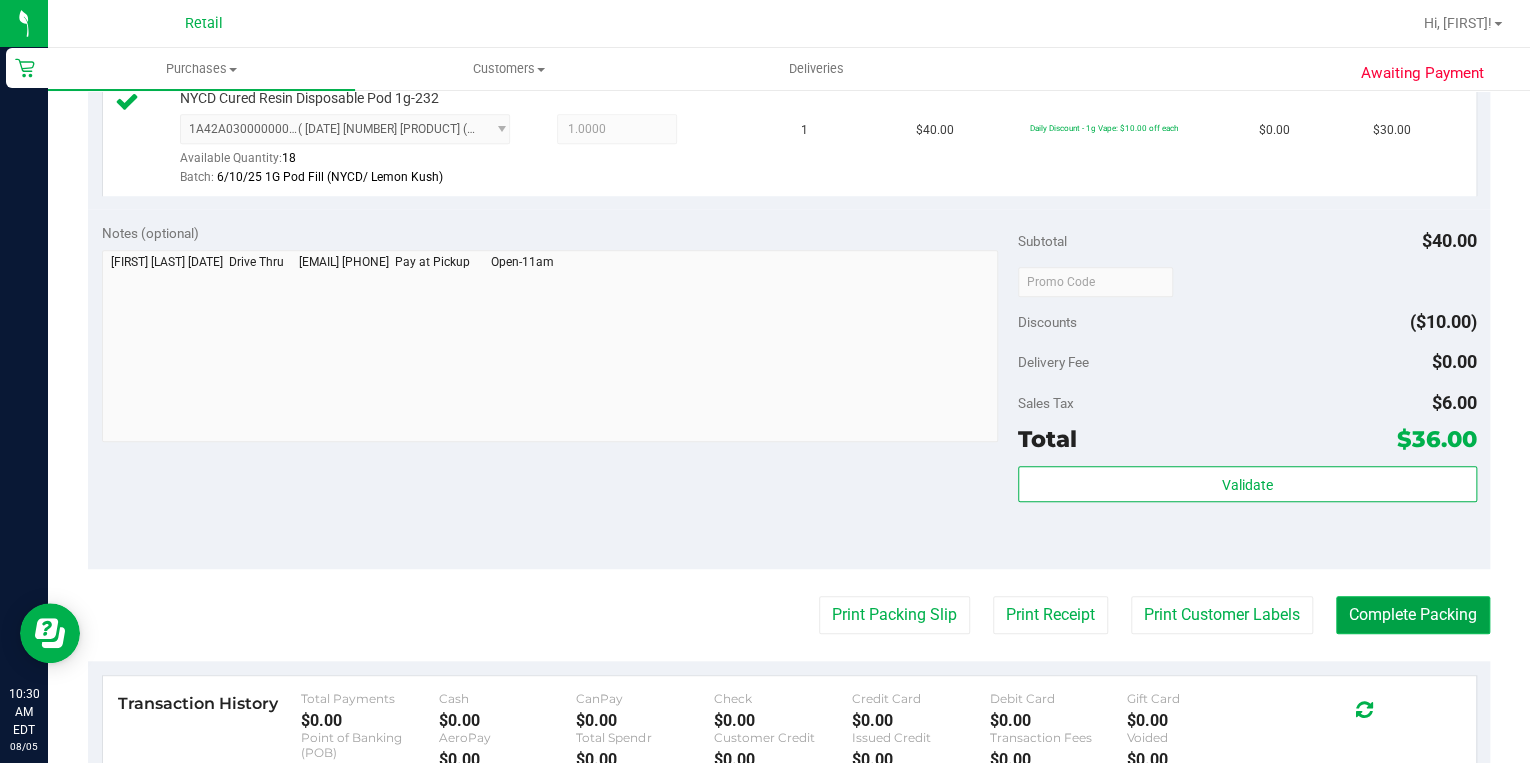 click on "Complete Packing" at bounding box center (1413, 615) 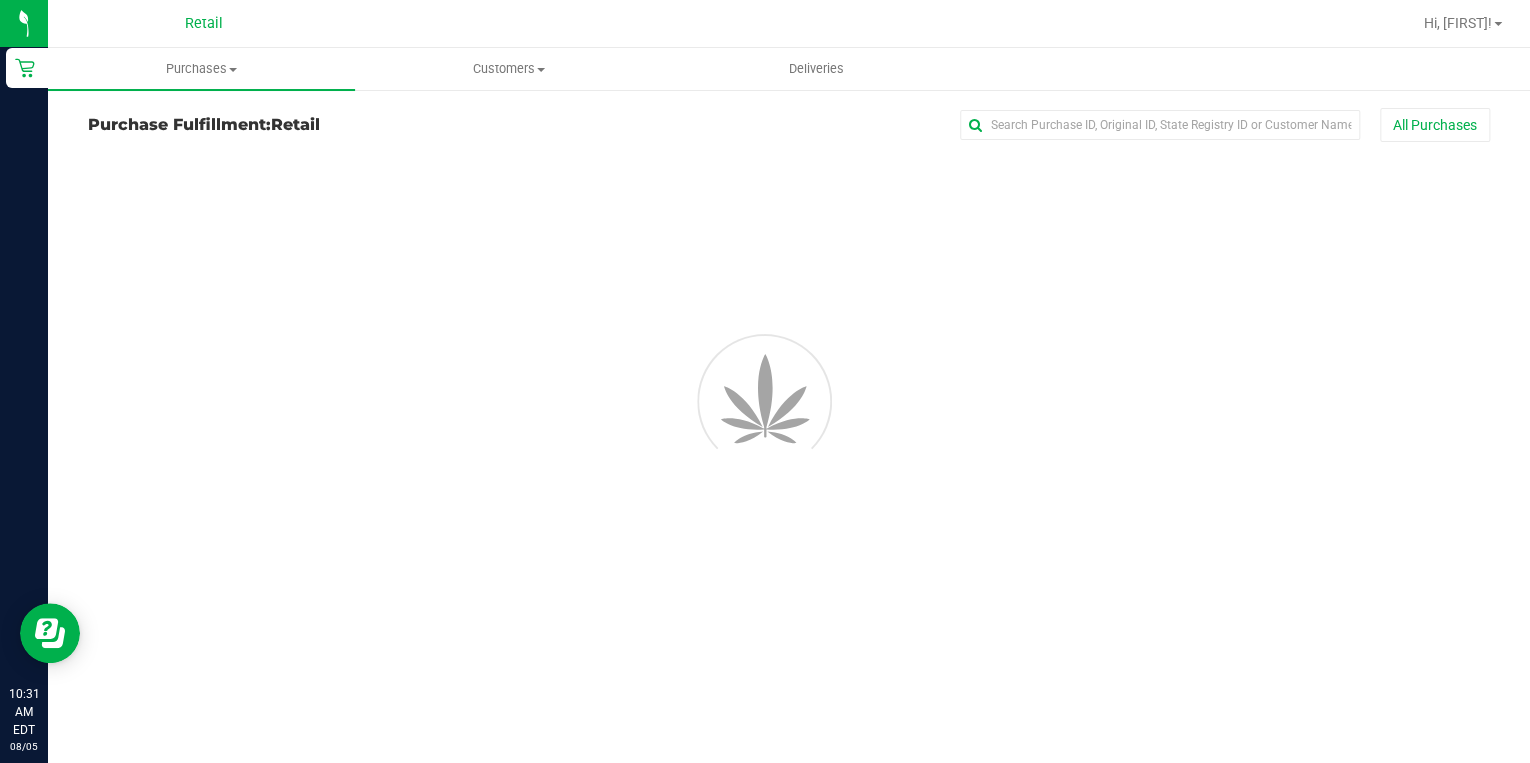 scroll, scrollTop: 0, scrollLeft: 0, axis: both 